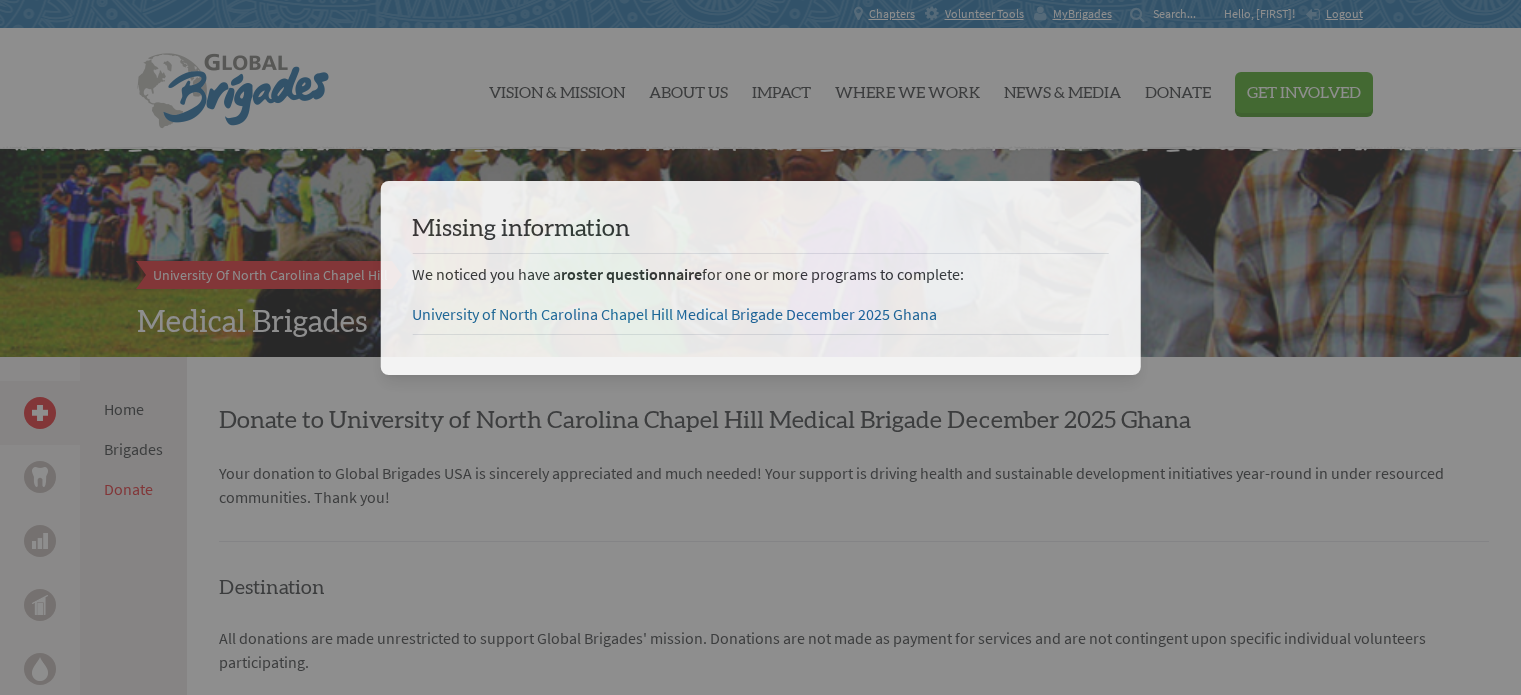 scroll, scrollTop: 0, scrollLeft: 0, axis: both 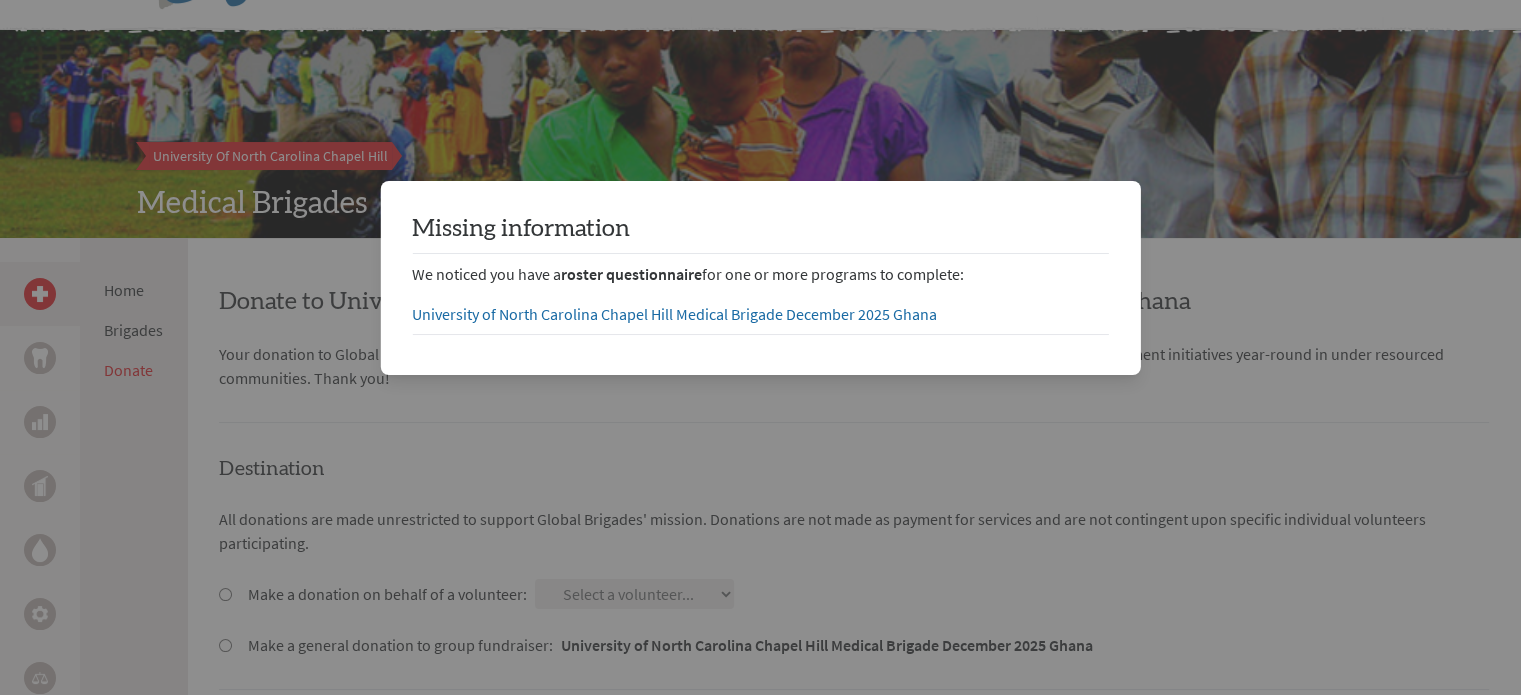 click at bounding box center (760, 1519) 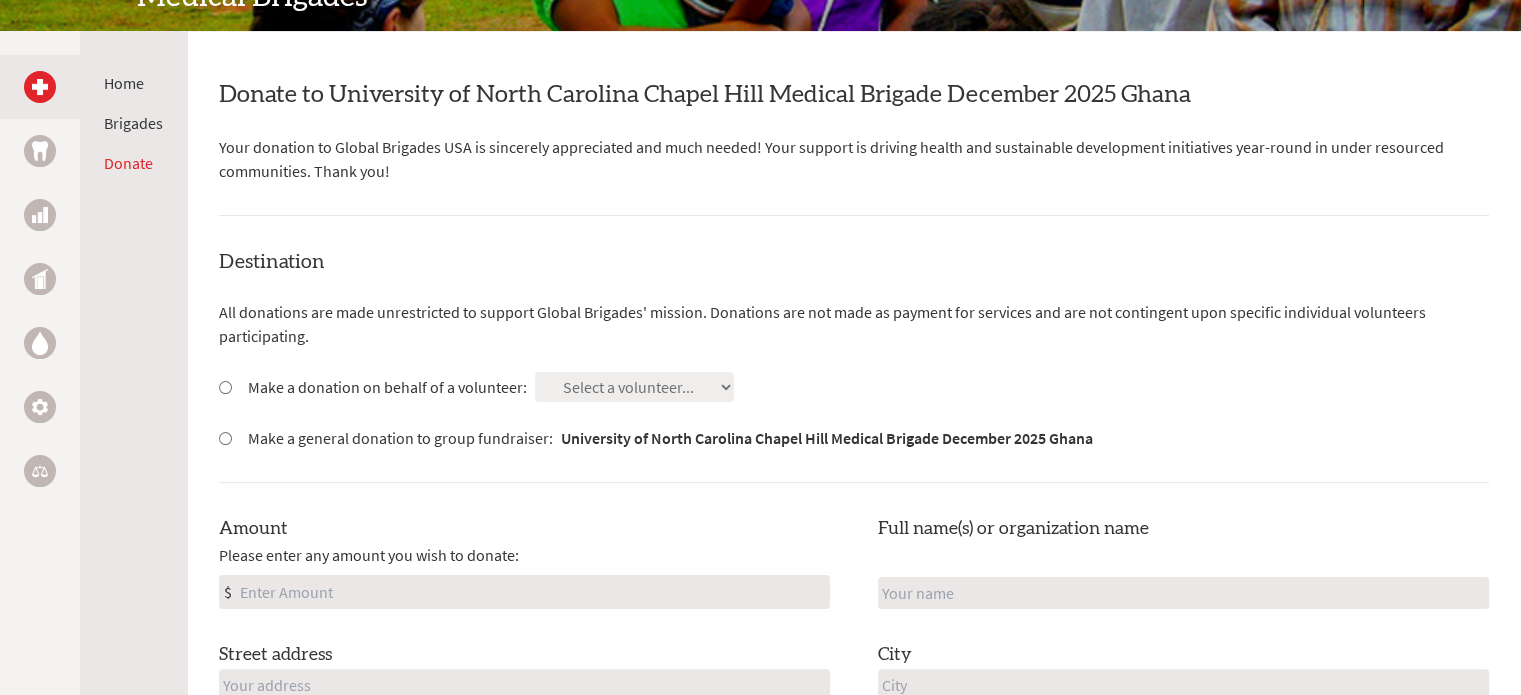 scroll, scrollTop: 327, scrollLeft: 0, axis: vertical 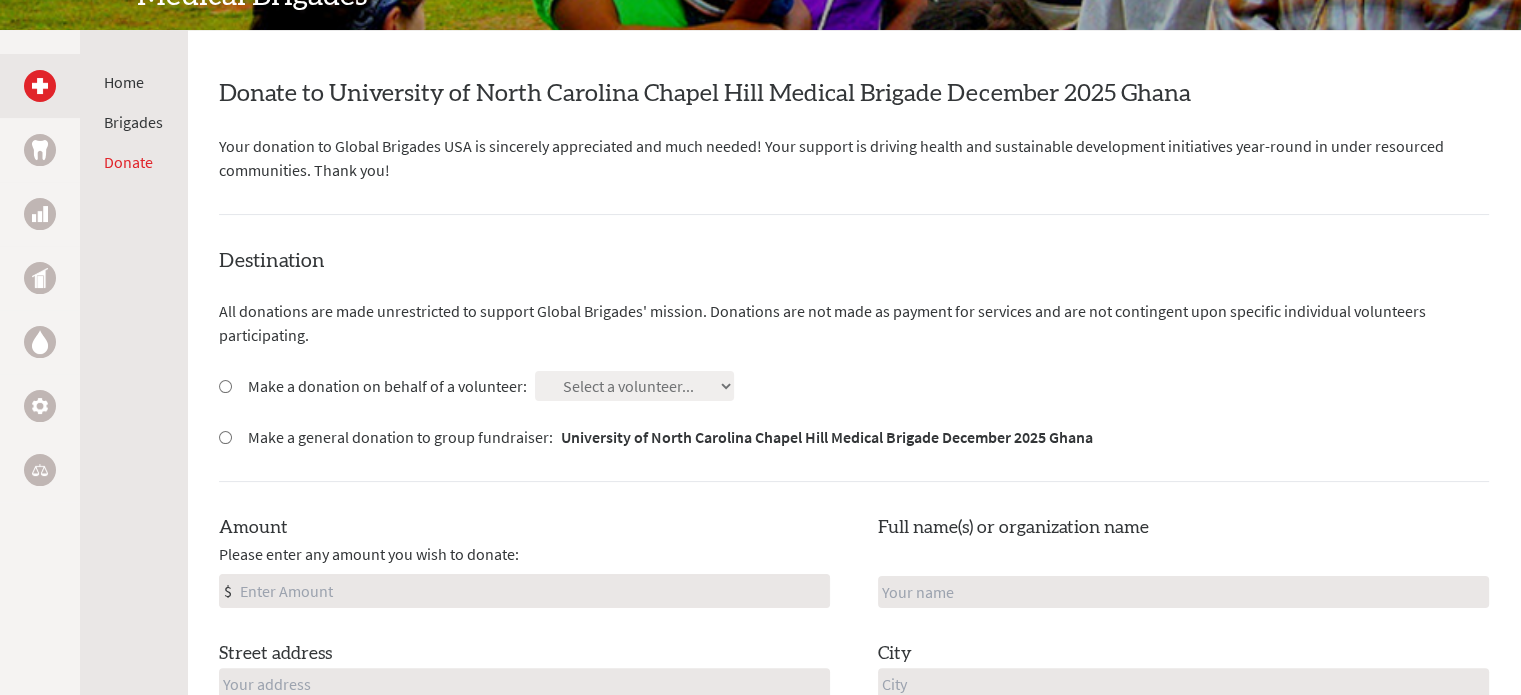 click on "Destination
All donations are made unrestricted to support Global Brigades' mission.
Donations are not made as payment for services and are not contingent upon specific individual volunteers participating.
Make a donation on behalf of a volunteer:
Select a volunteer...
[FIRST] [LAST]
[FIRST] [LAST]
[FIRST] [LAST]" at bounding box center (854, 582) 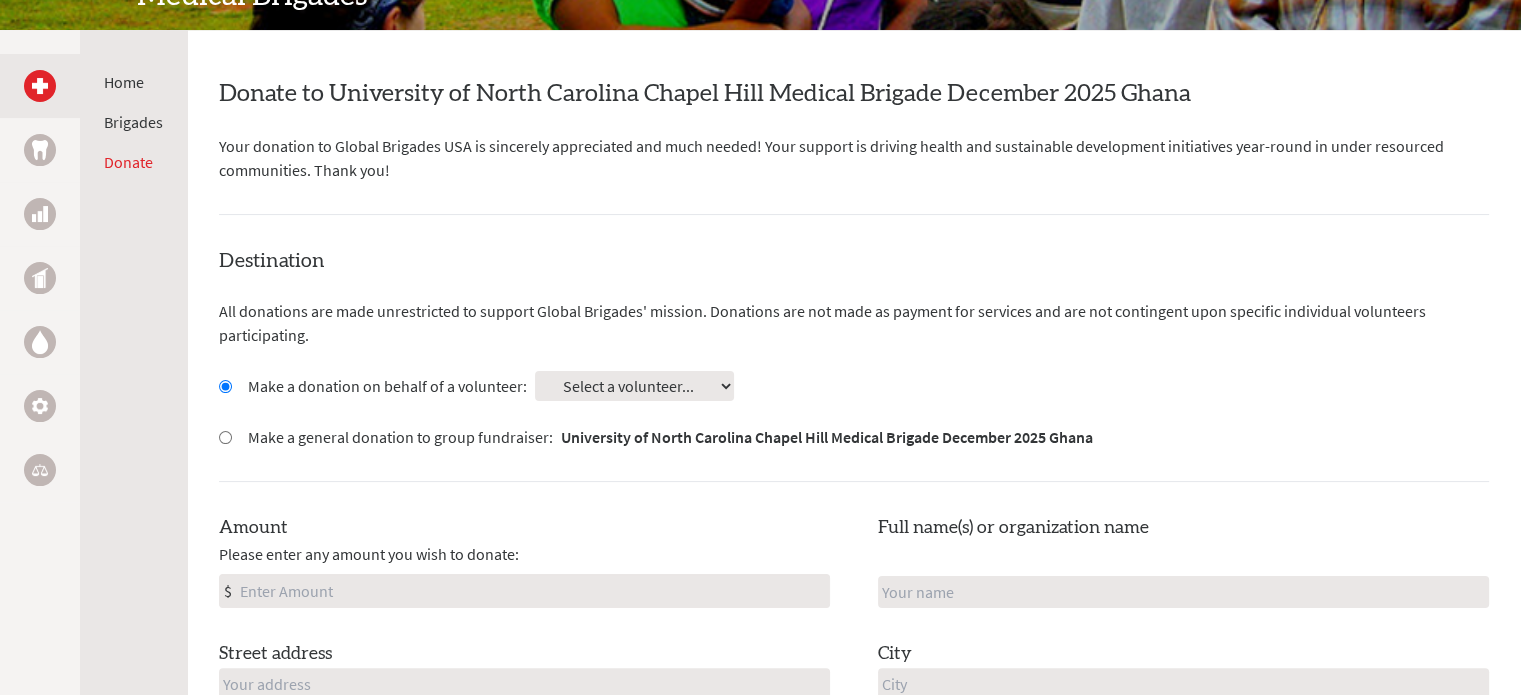 click on "Select a volunteer...
[FIRST] [LAST]
[FIRST] [LAST]
[FIRST] [LAST]
[FIRST] [LAST]
[FIRST] [LAST]
[FIRST] [LAST]
[FIRST] [LAST]" at bounding box center (634, 386) 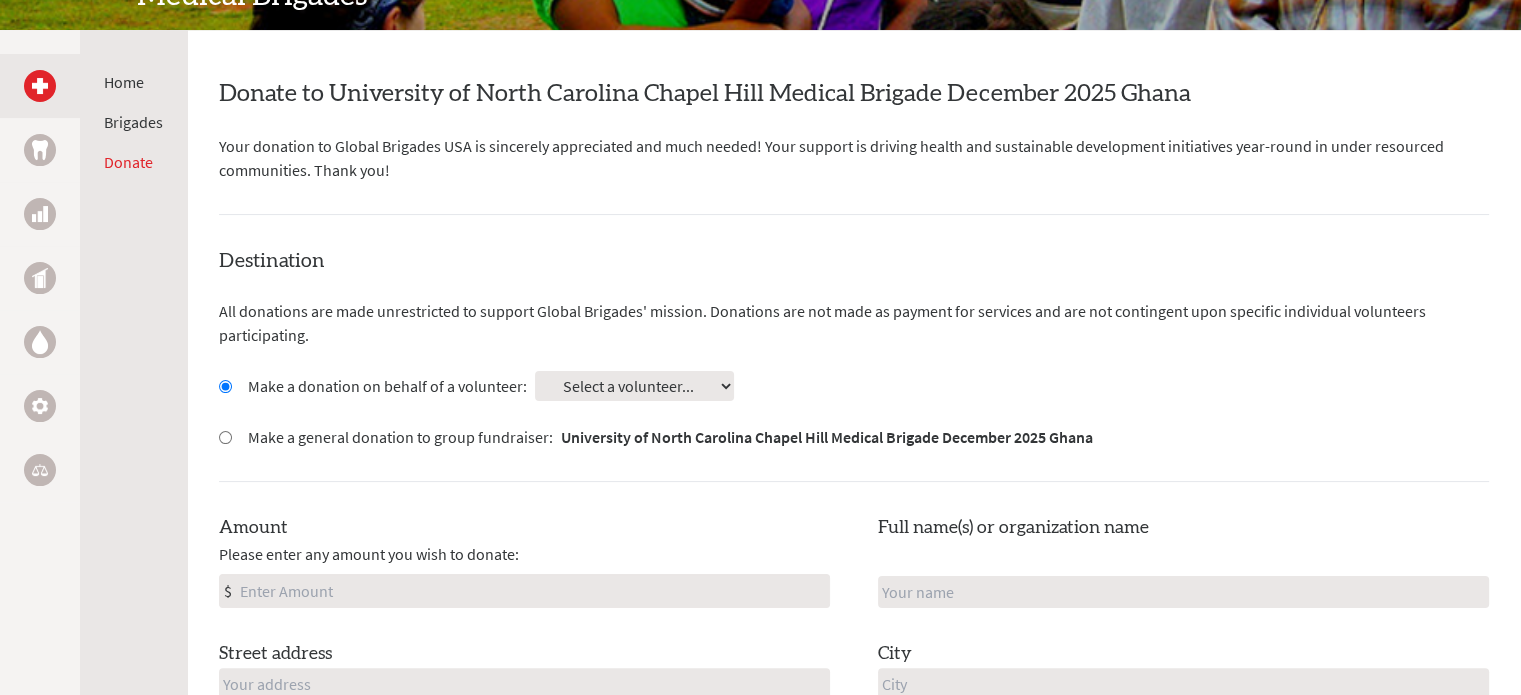 select on "[CREDIT_CARD_NUMBER]" 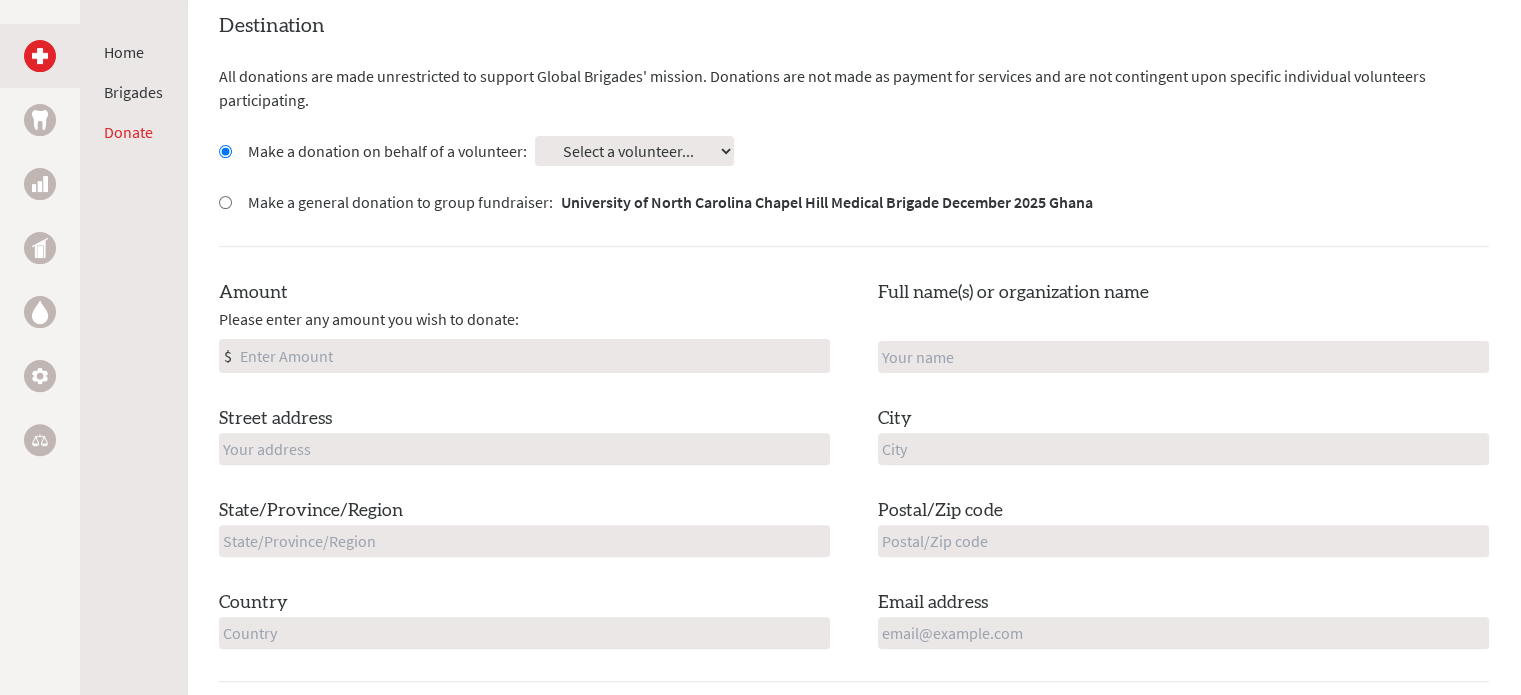 scroll, scrollTop: 595, scrollLeft: 0, axis: vertical 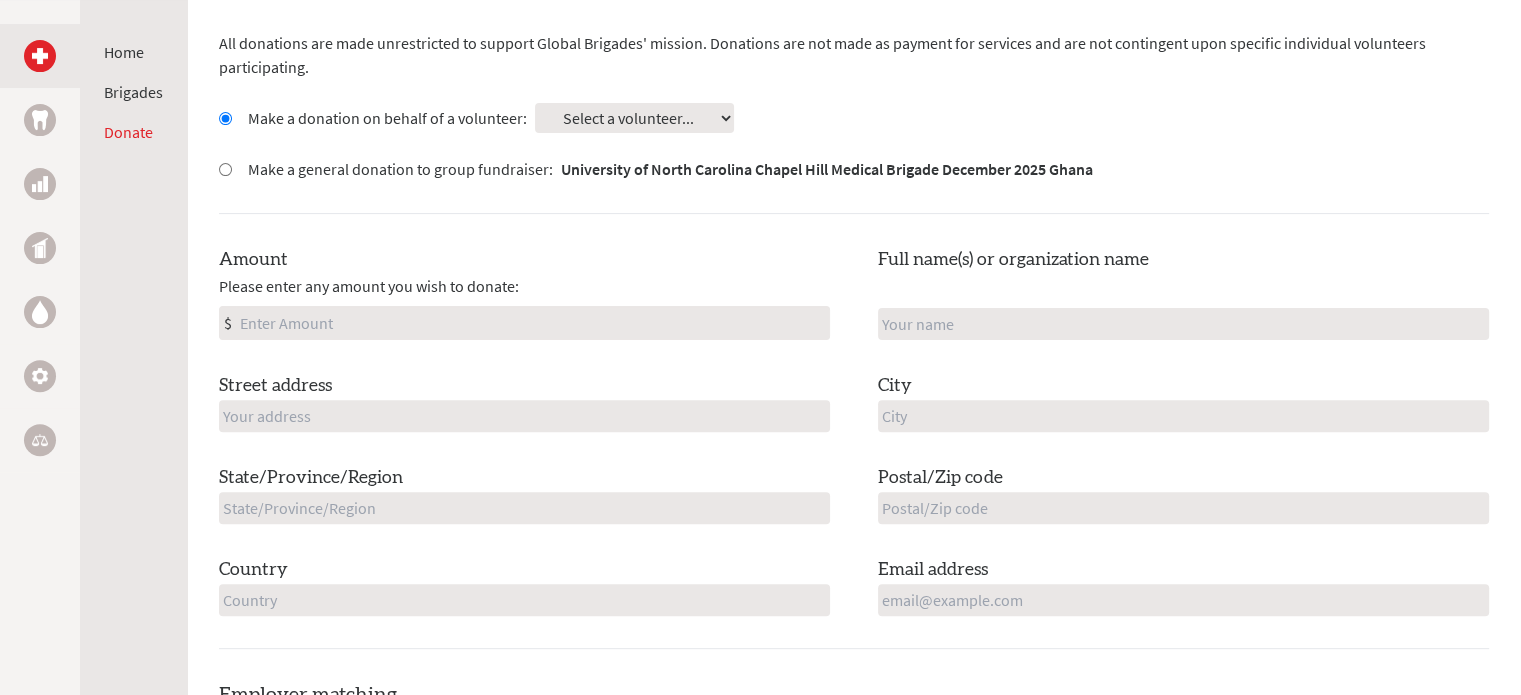click on "Destination
All donations are made unrestricted to support Global Brigades' mission.
Donations are not made as payment for services and are not contingent upon specific individual volunteers participating.
Make a donation on behalf of a volunteer:
Select a volunteer...
[FIRST] [LAST]
[FIRST] [LAST]
[FIRST] [LAST]" at bounding box center [854, 314] 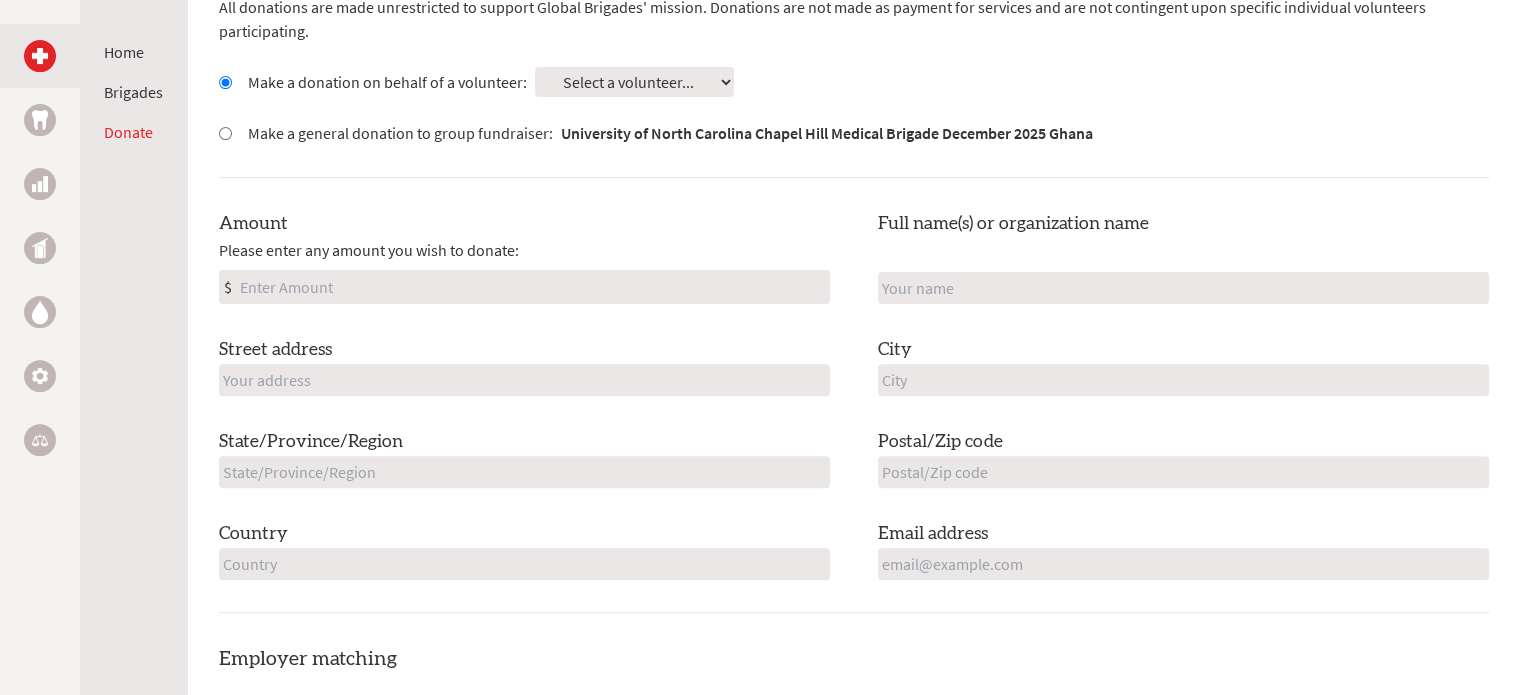 scroll, scrollTop: 632, scrollLeft: 0, axis: vertical 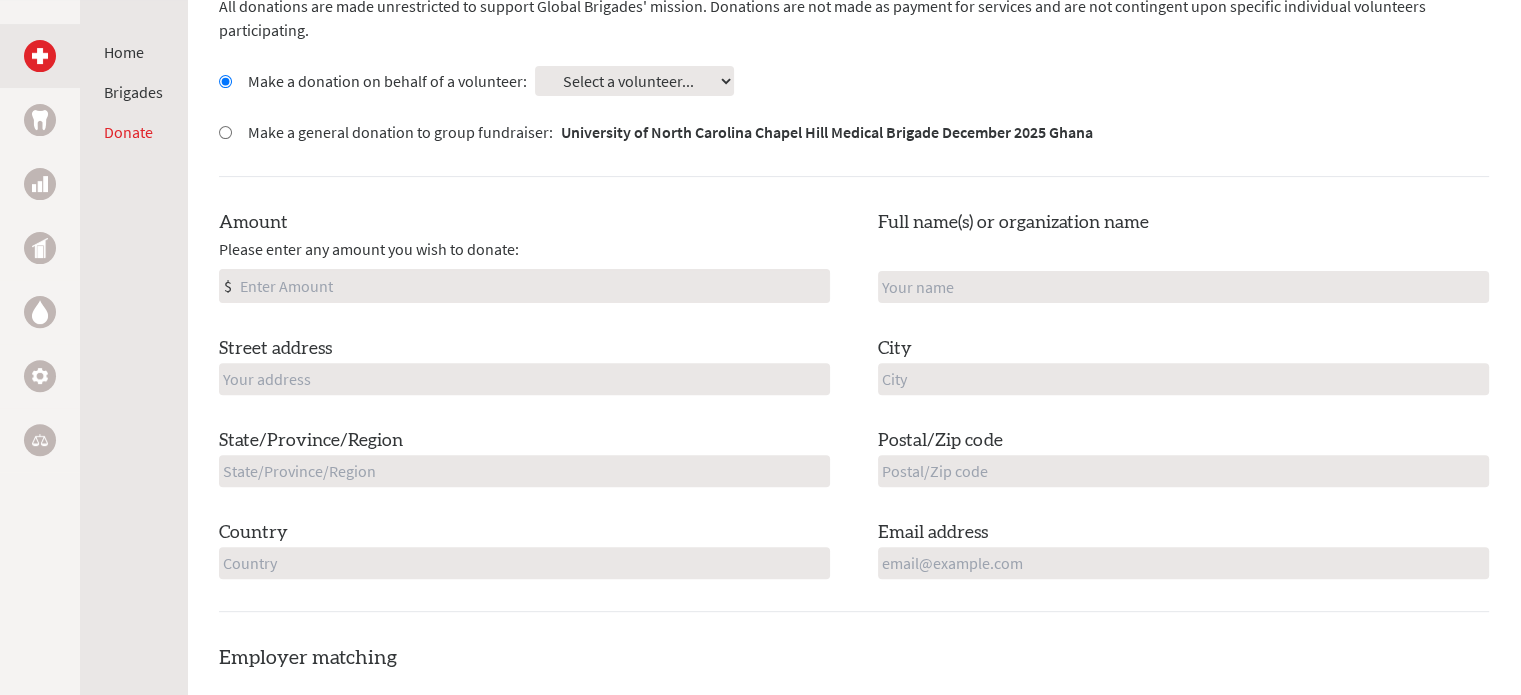 click on "Amount" at bounding box center [532, 286] 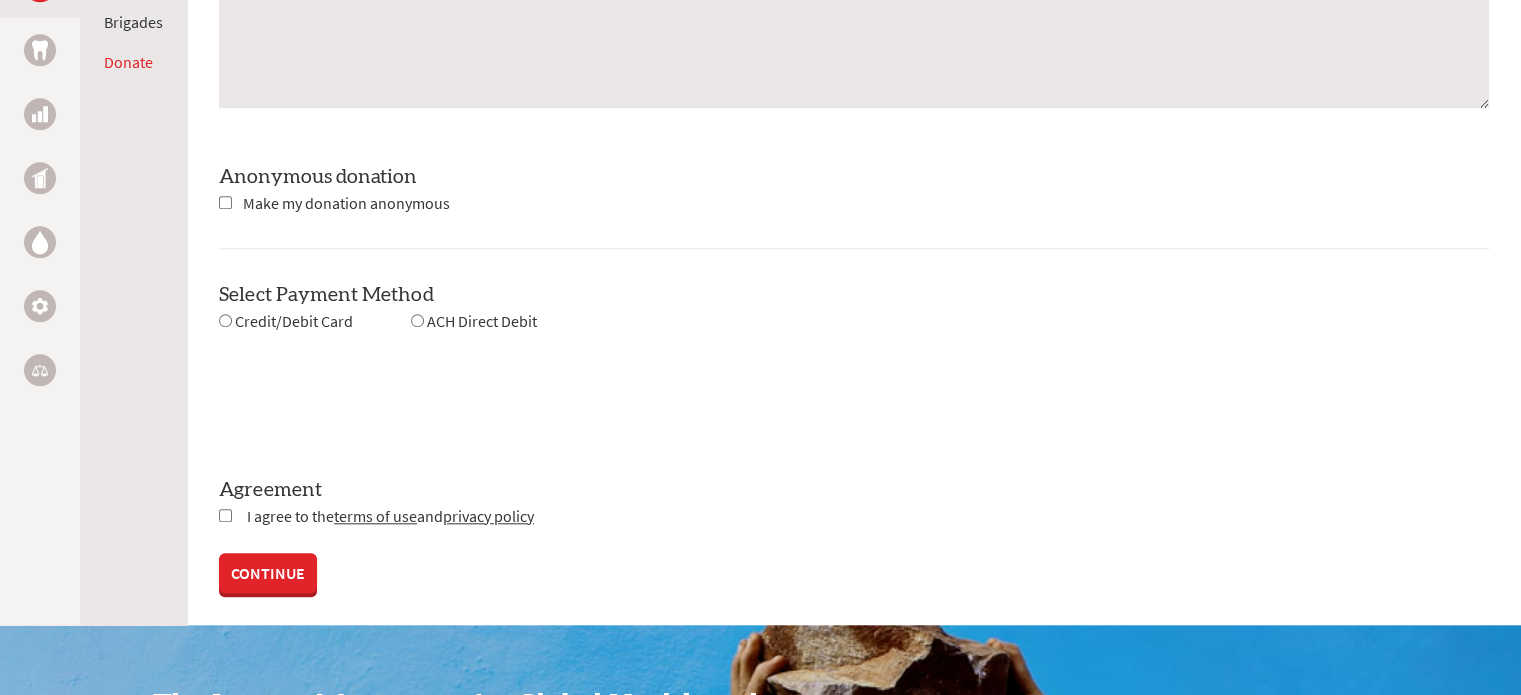 scroll, scrollTop: 1784, scrollLeft: 0, axis: vertical 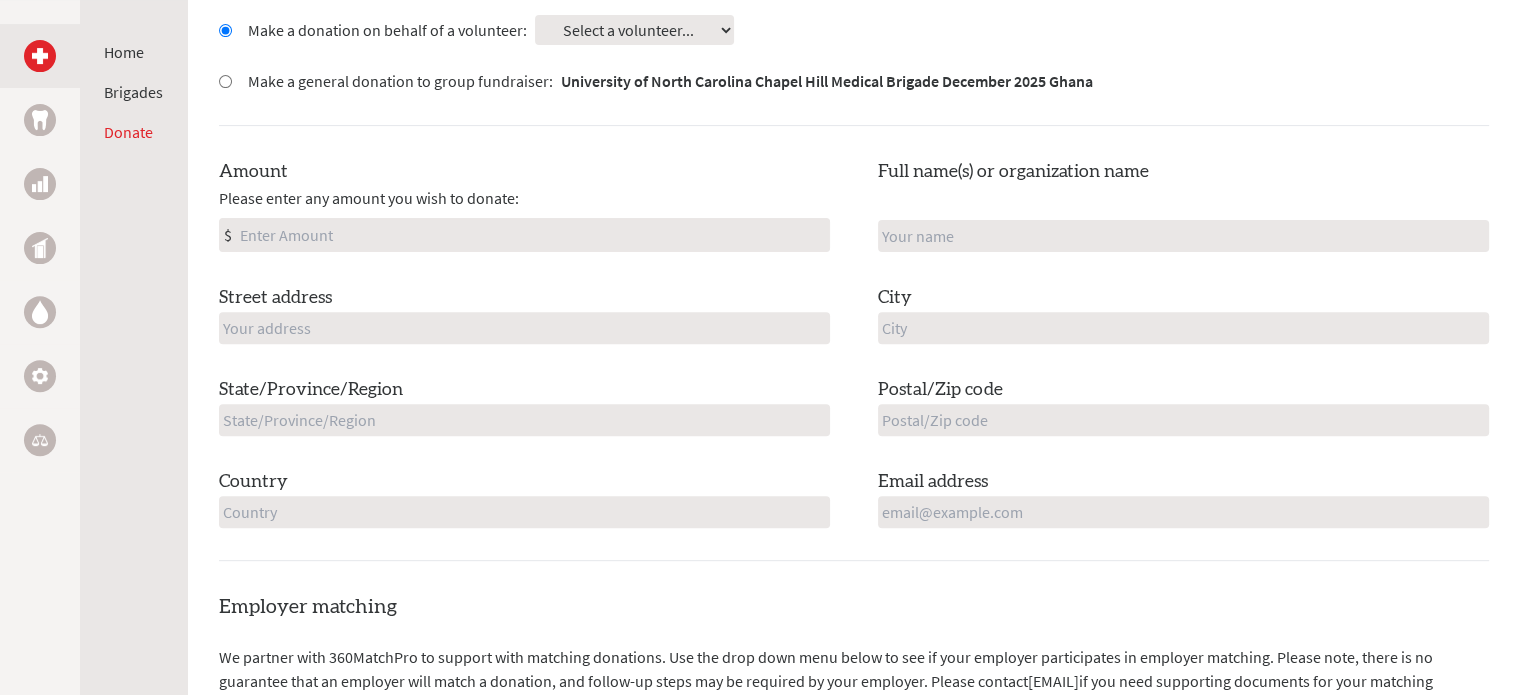 click on "Amount" at bounding box center (532, 235) 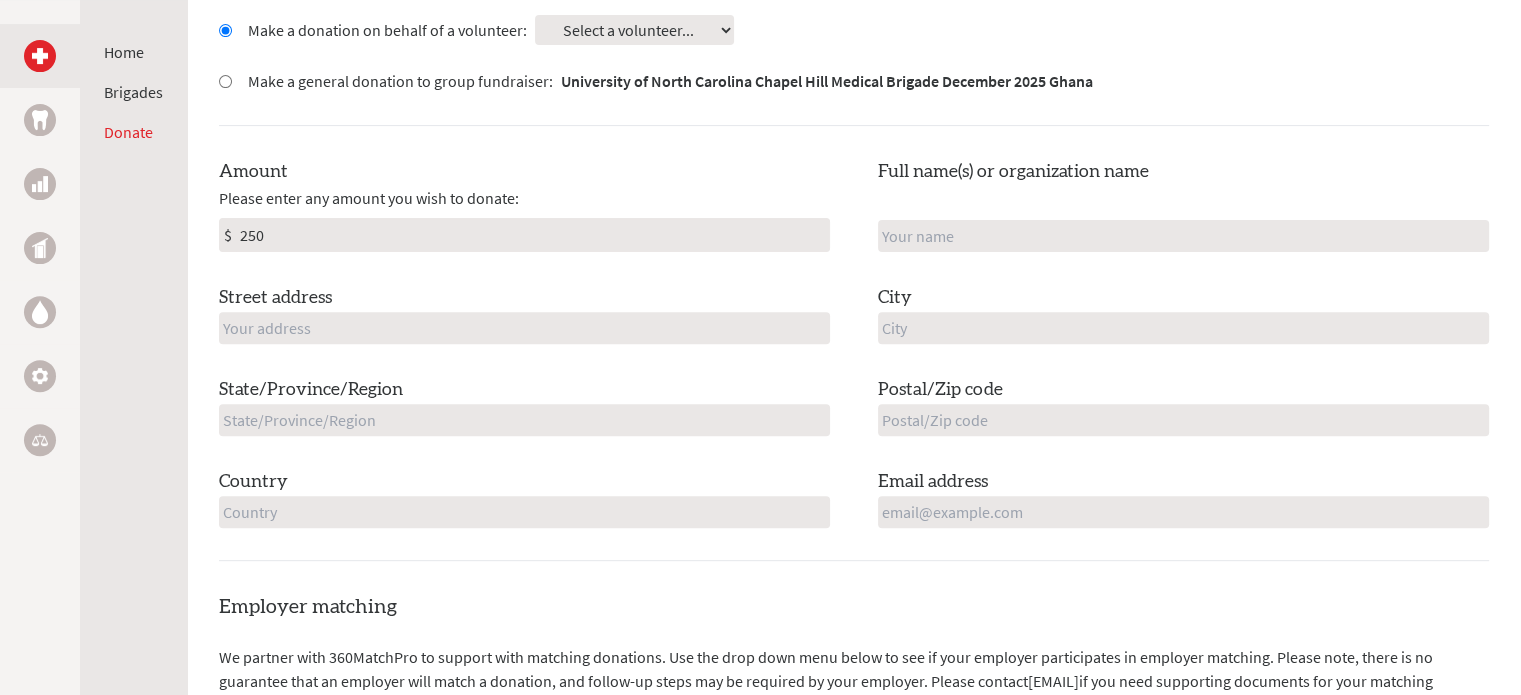type on "250" 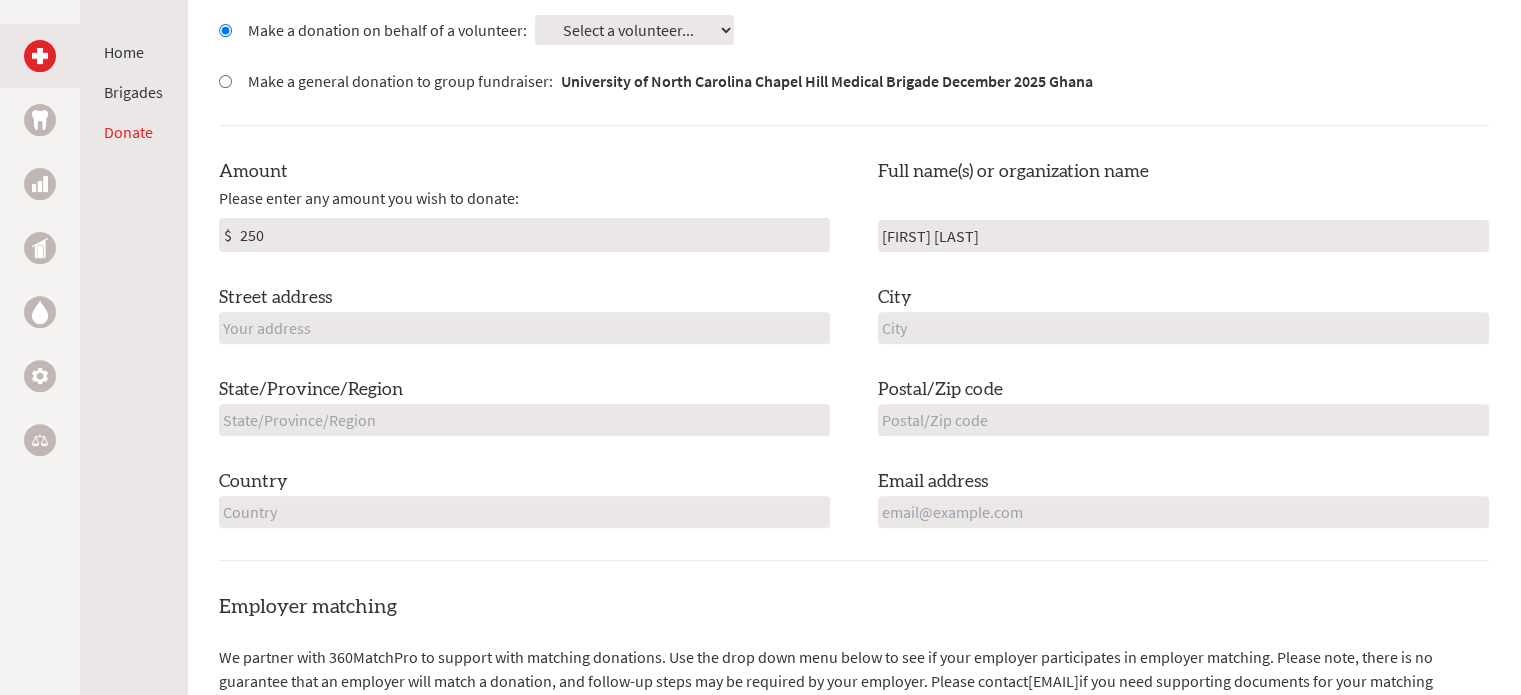 type on "[FIRST] [LAST]" 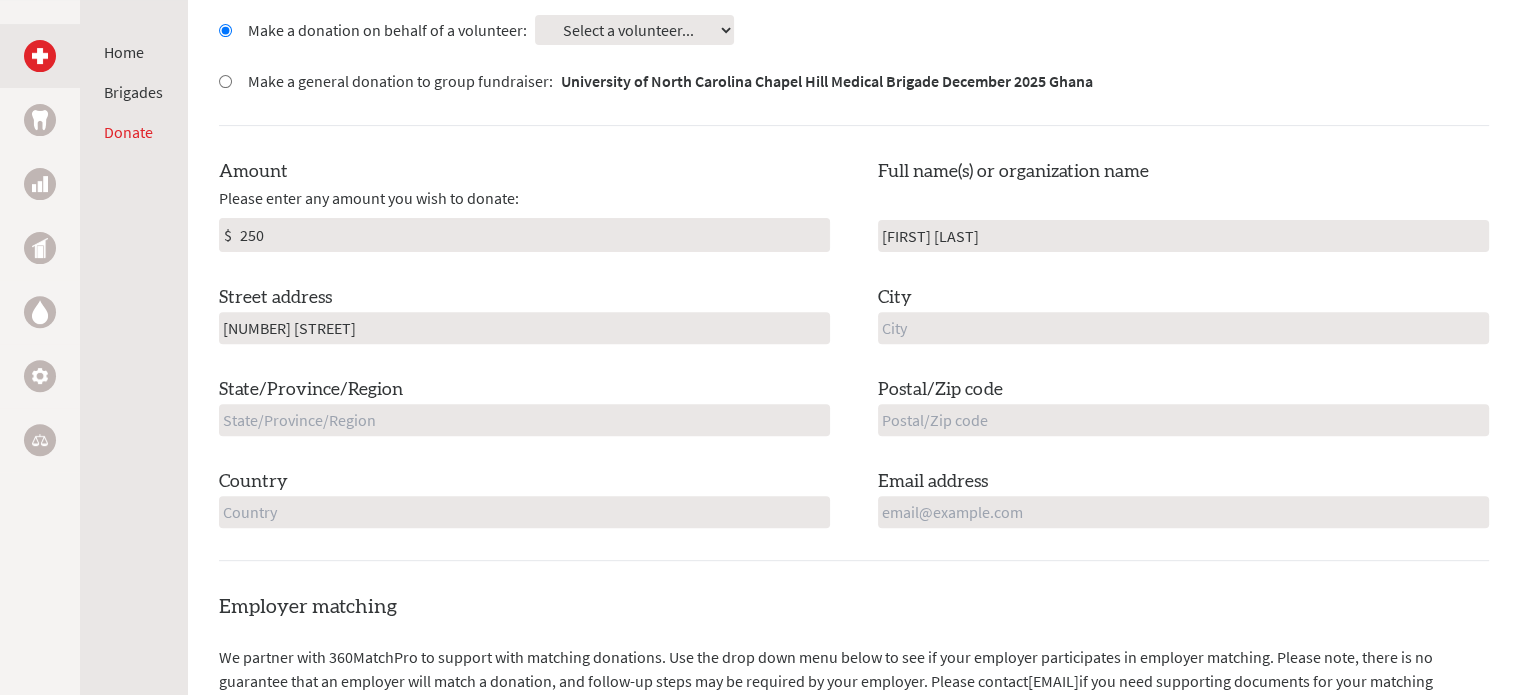 type on "Apex" 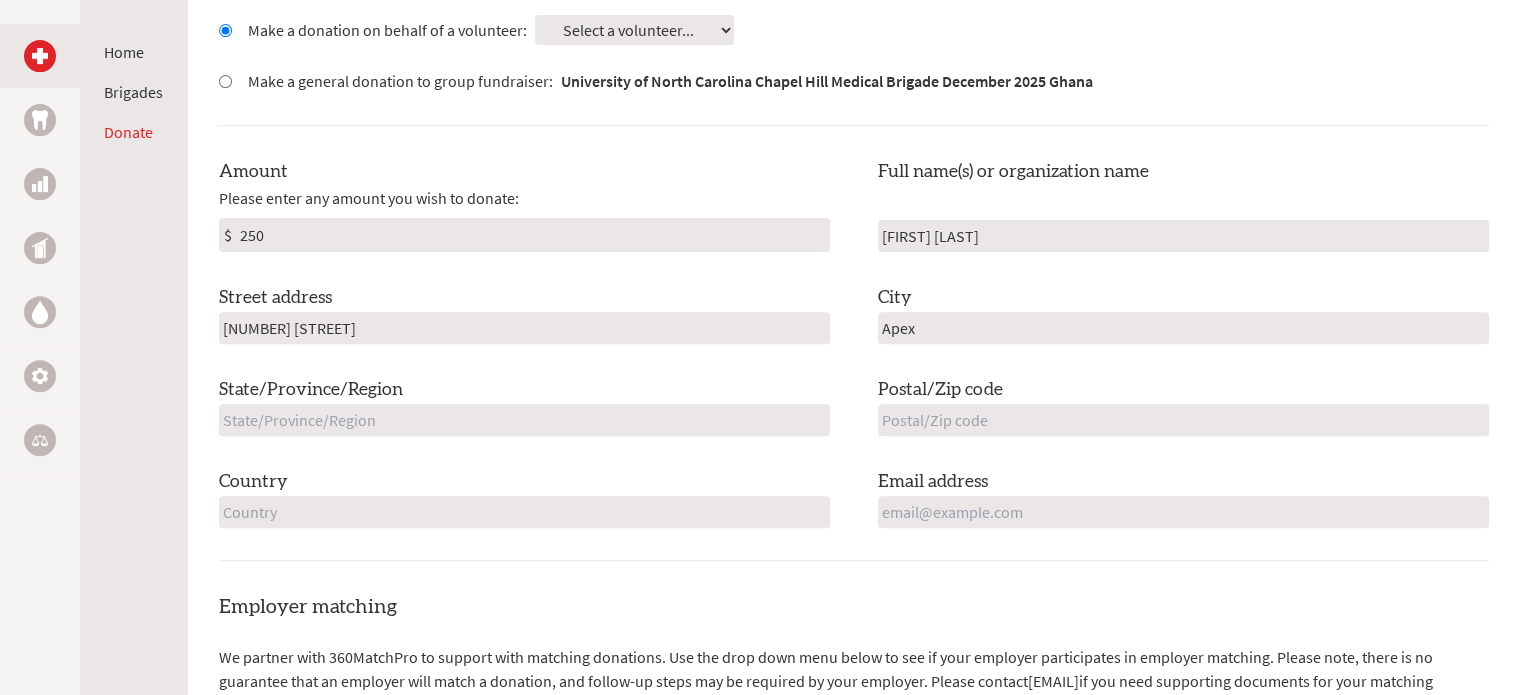 type on "NC" 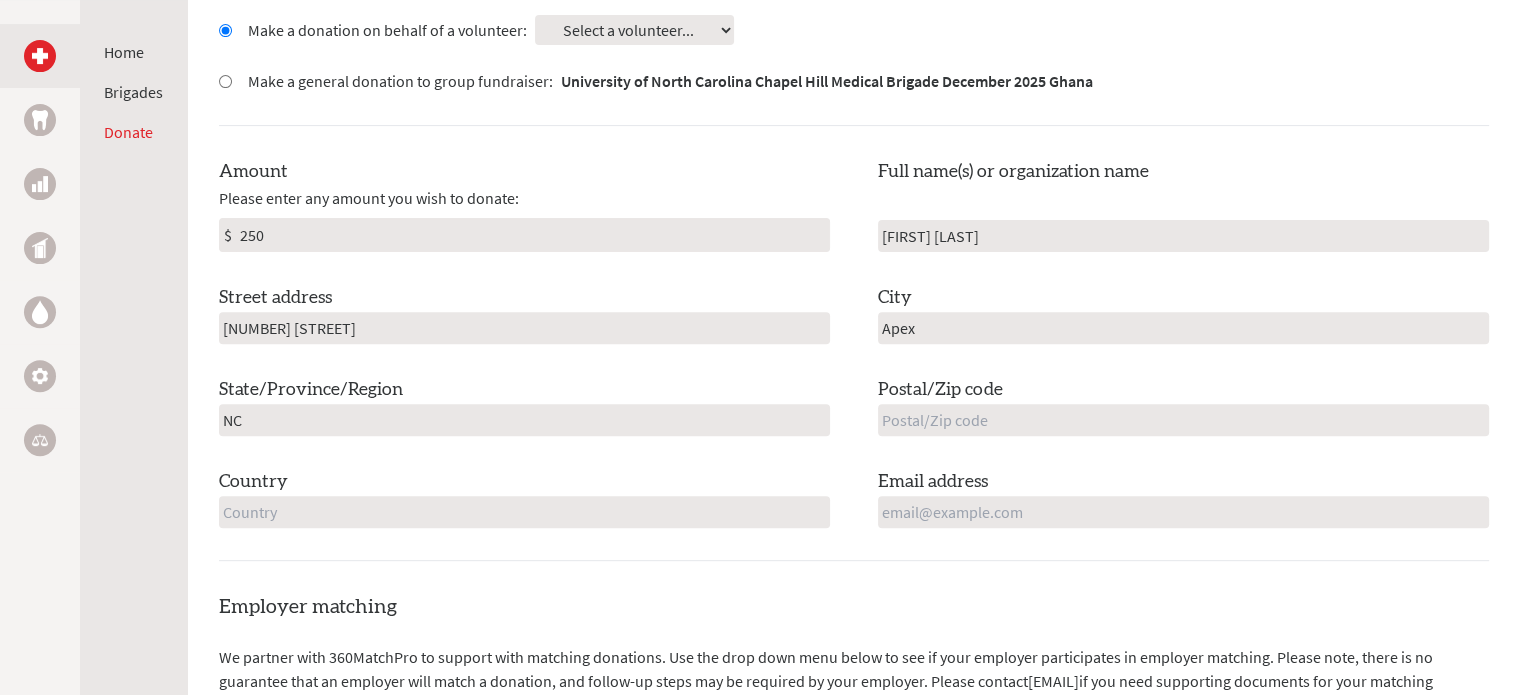 type on "[POSTAL_CODE]" 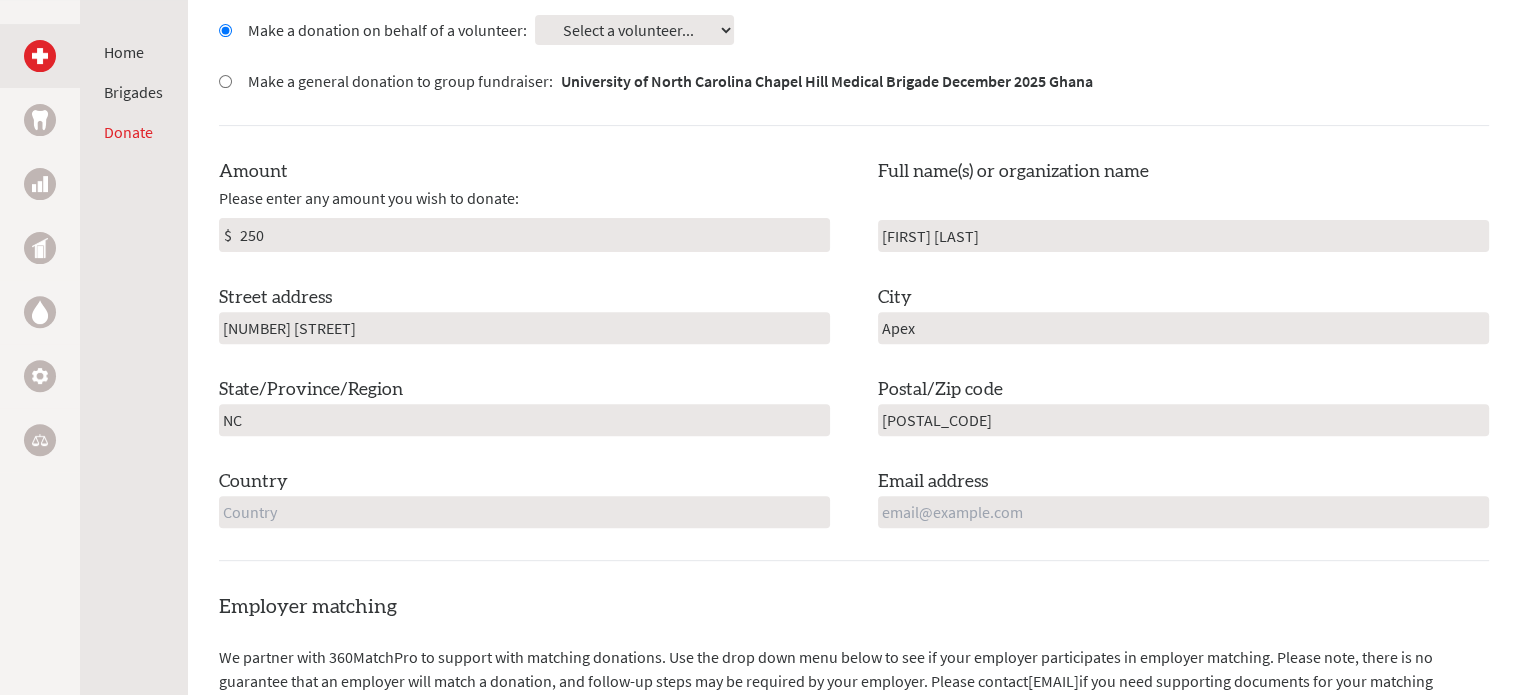 type on "United States" 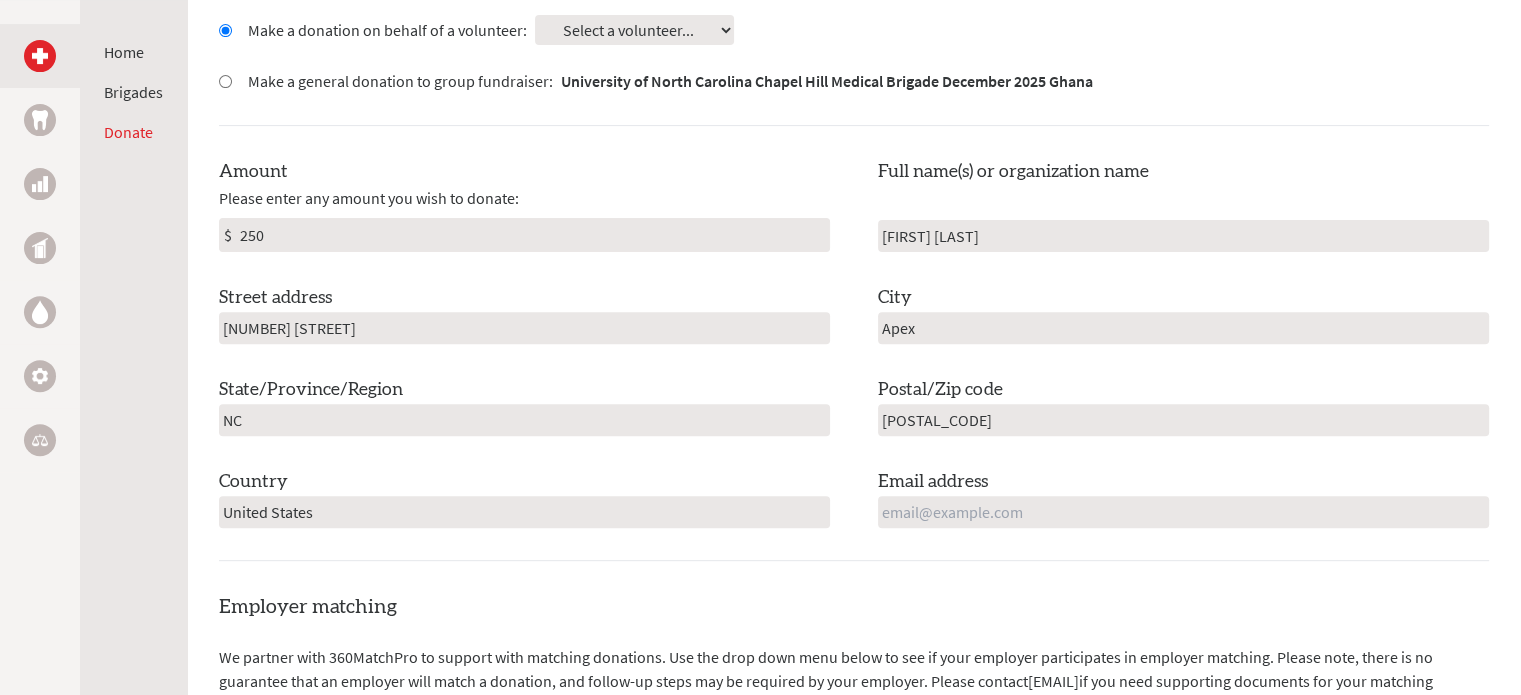 type on "[EMAIL]" 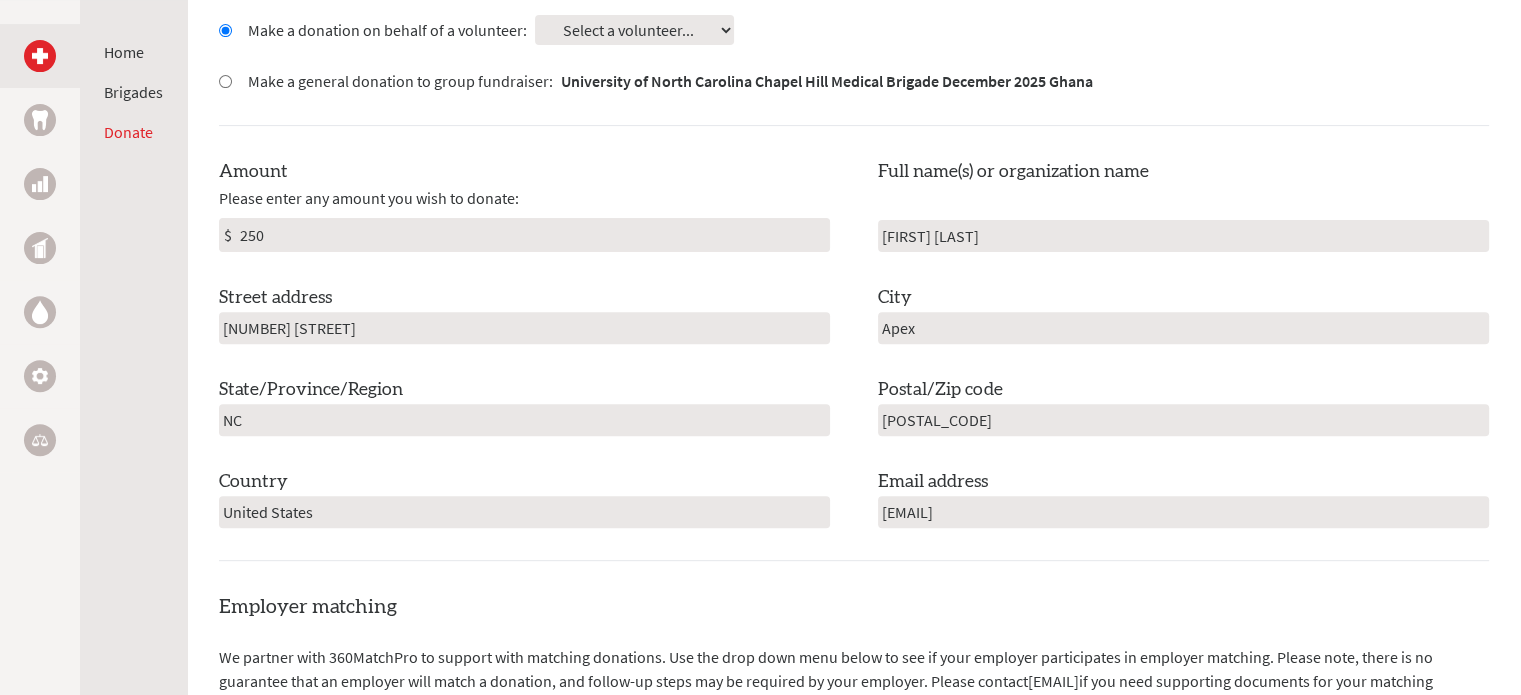 click on "State/Province/Region
[STATE]" at bounding box center [524, 406] 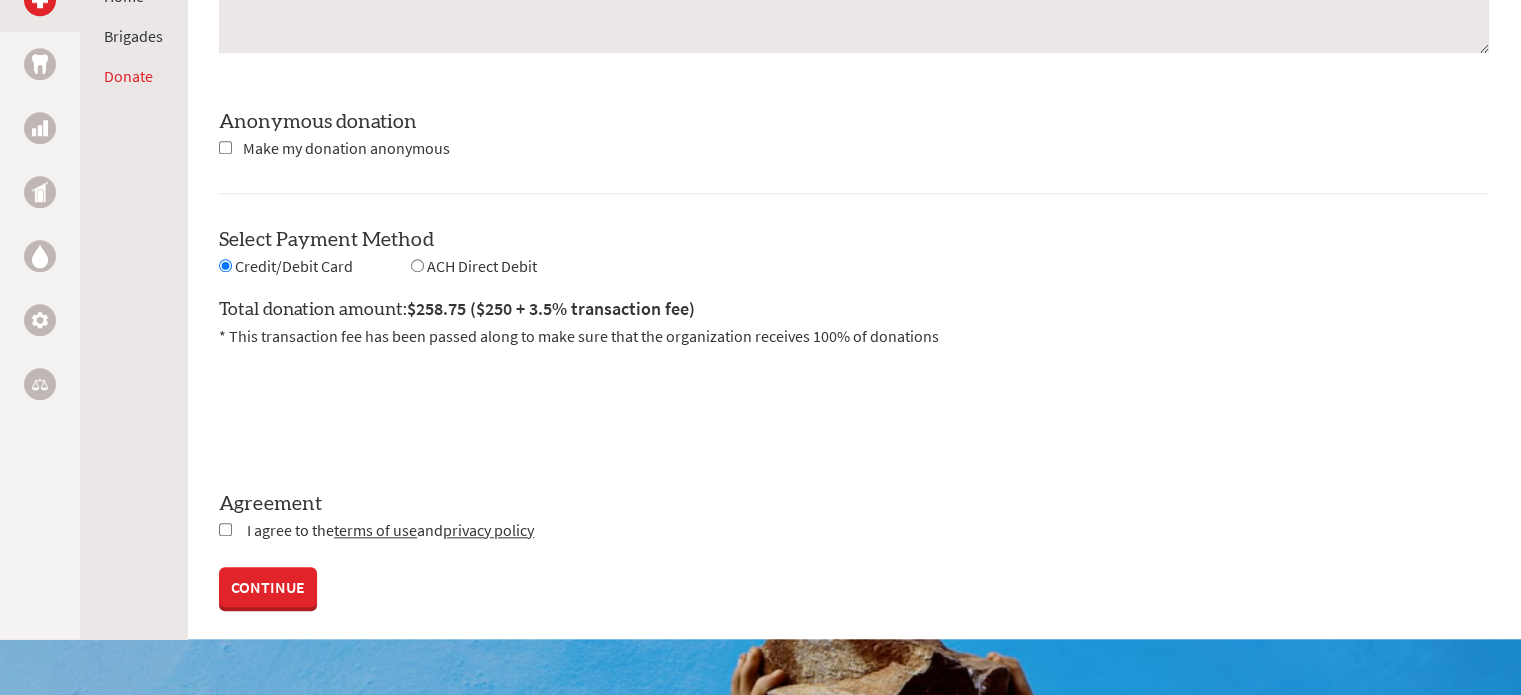 scroll, scrollTop: 1840, scrollLeft: 0, axis: vertical 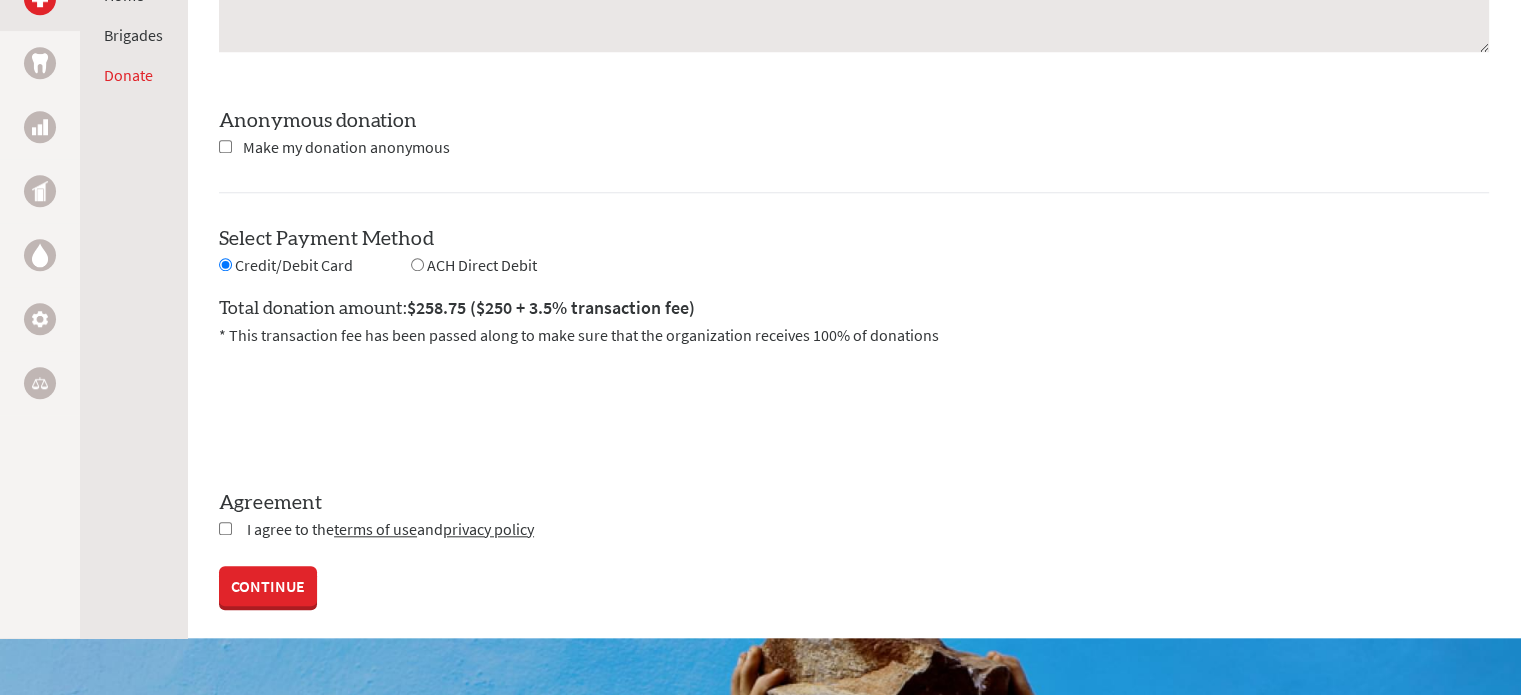 click at bounding box center [225, 528] 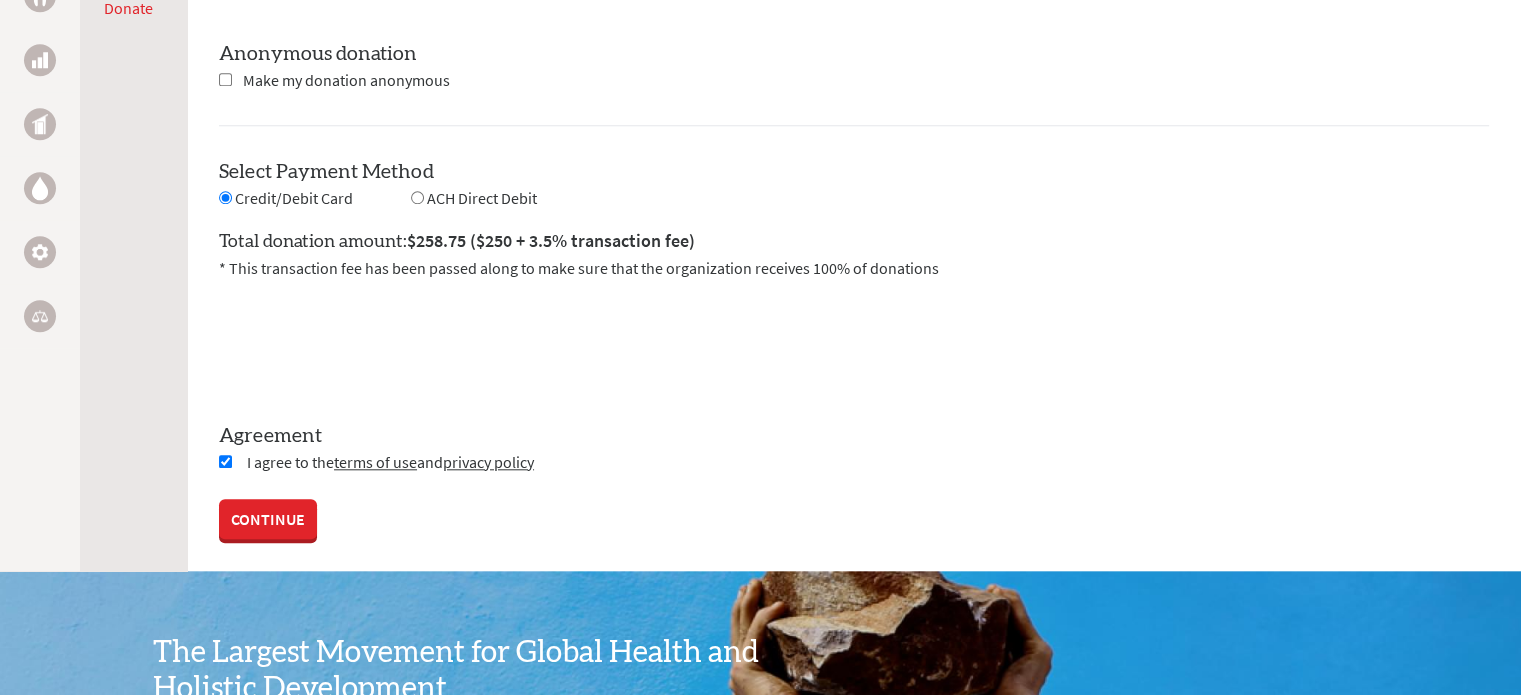 scroll, scrollTop: 2002, scrollLeft: 0, axis: vertical 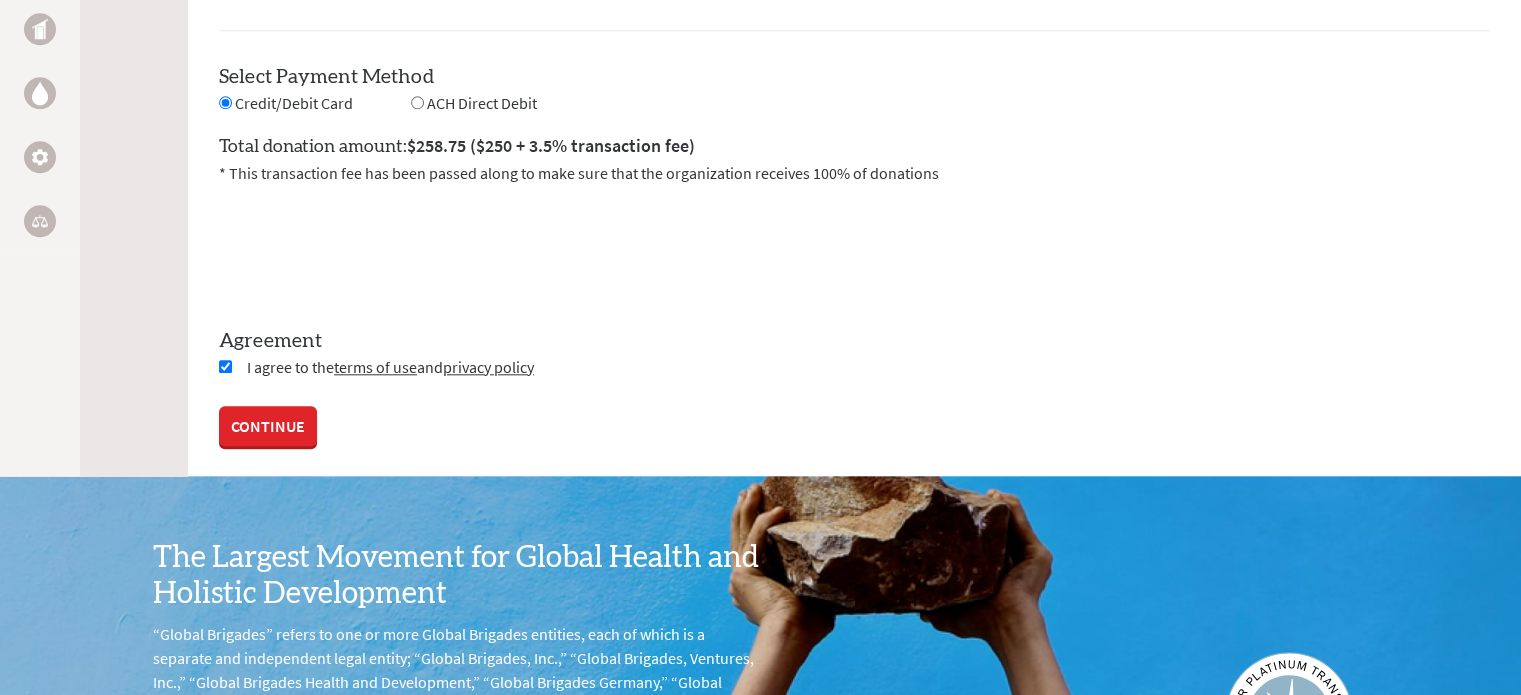 click on "CONTINUE" at bounding box center [268, 426] 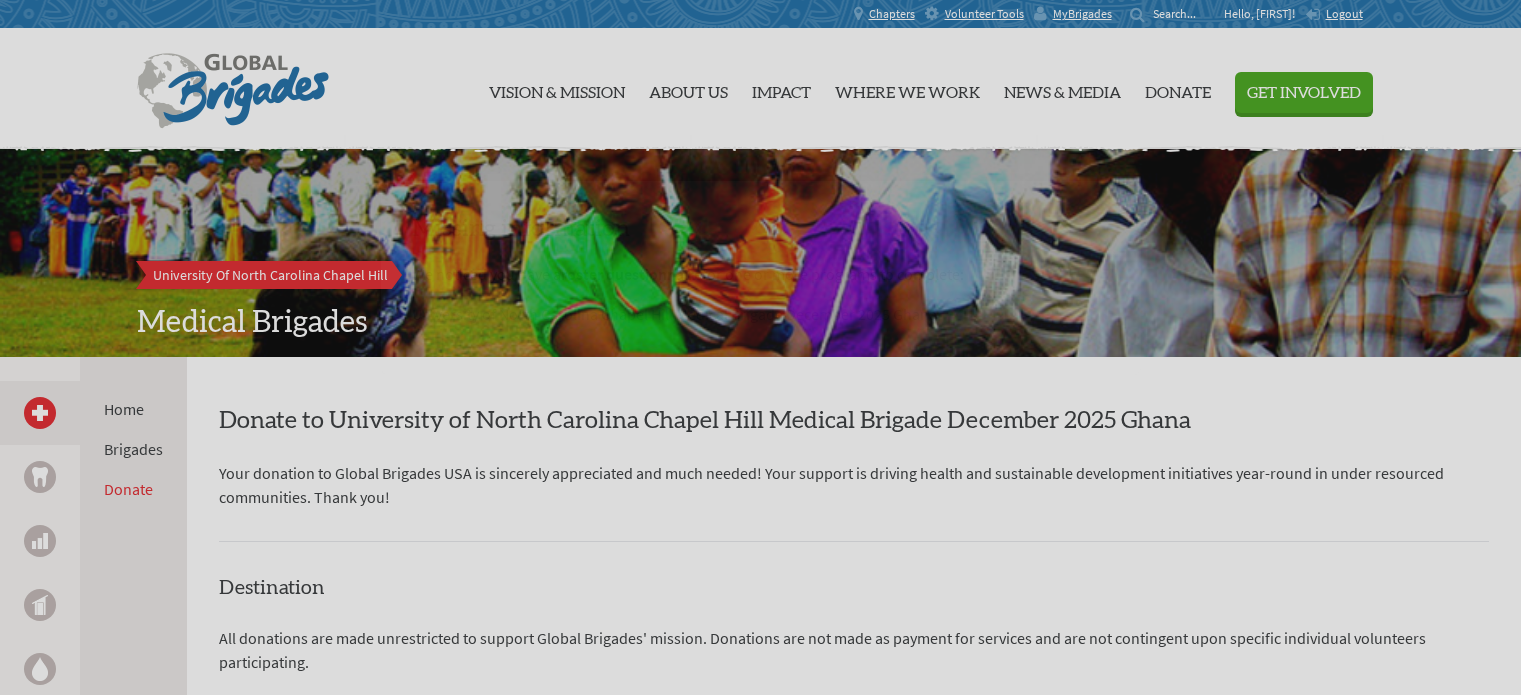 scroll, scrollTop: 0, scrollLeft: 0, axis: both 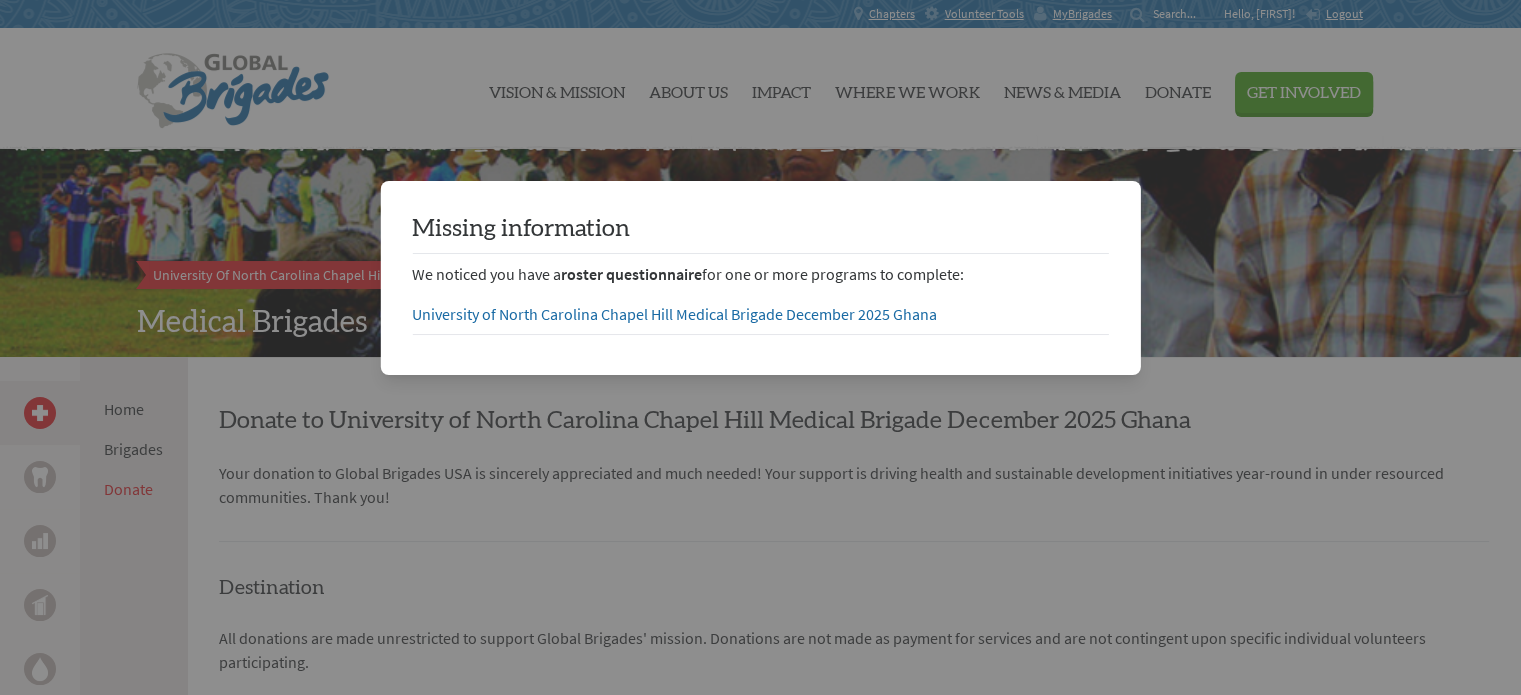 click at bounding box center (760, 1638) 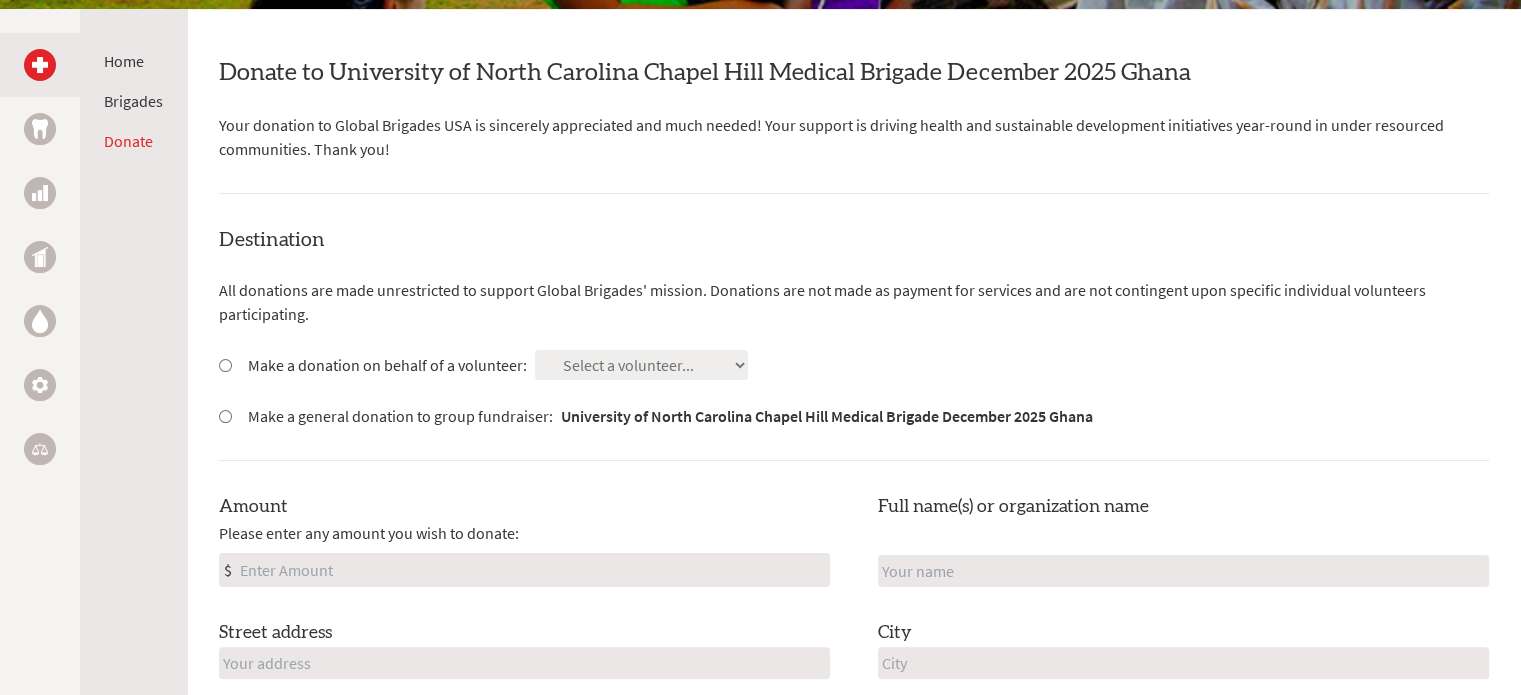 scroll, scrollTop: 350, scrollLeft: 0, axis: vertical 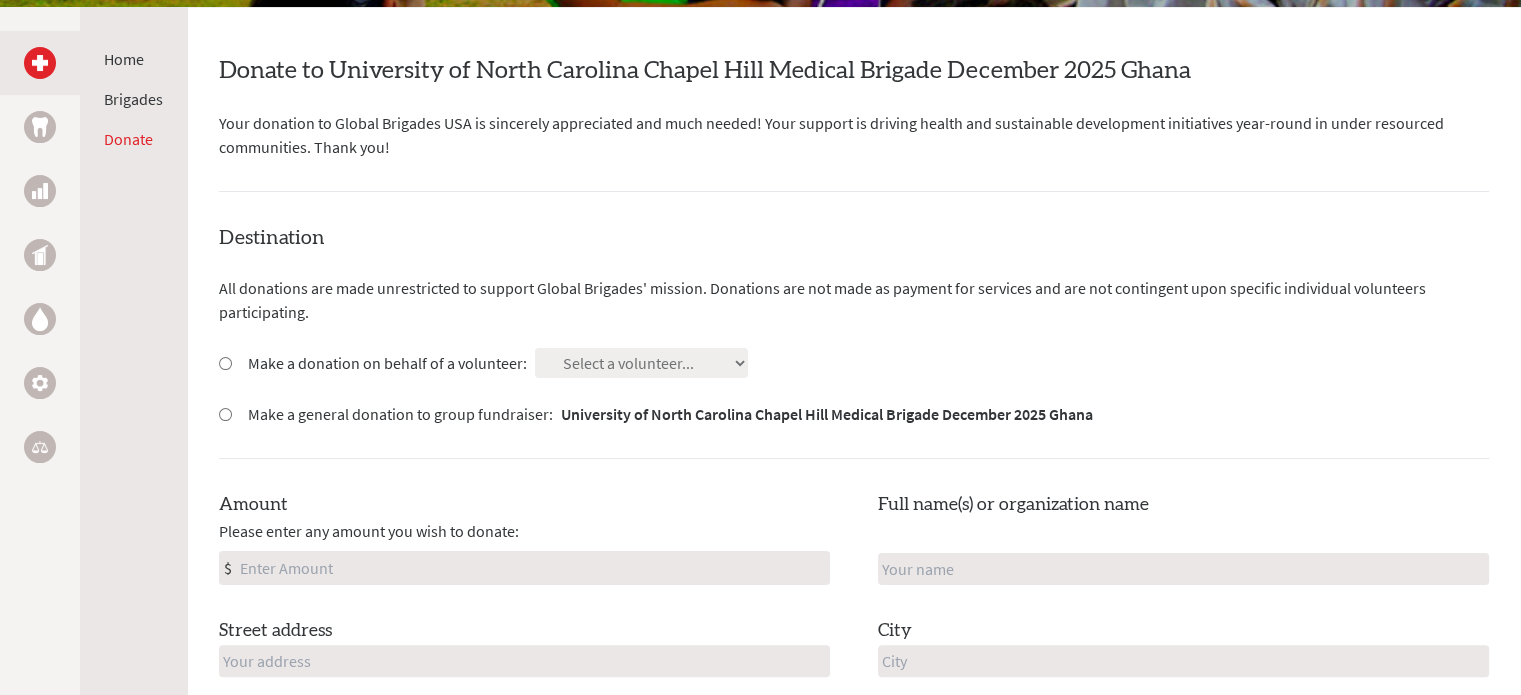 click on "Make a donation on behalf of a volunteer:" at bounding box center [387, 363] 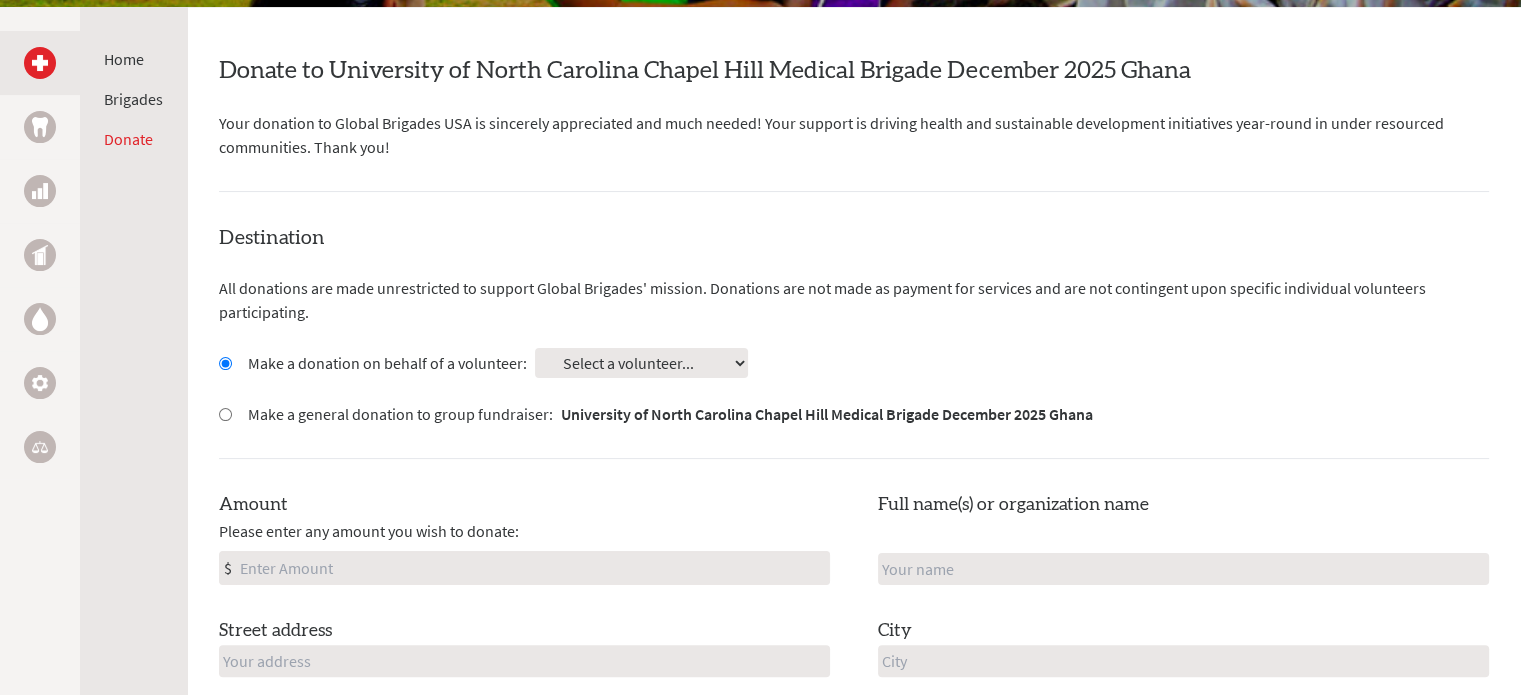 click on "Select a volunteer...
[FIRST] [LAST]
[FIRST] [LAST]
[FIRST] [LAST]
[FIRST] [LAST]
[FIRST] [LAST]
[FIRST] [LAST]
[FIRST] [LAST]" at bounding box center (641, 363) 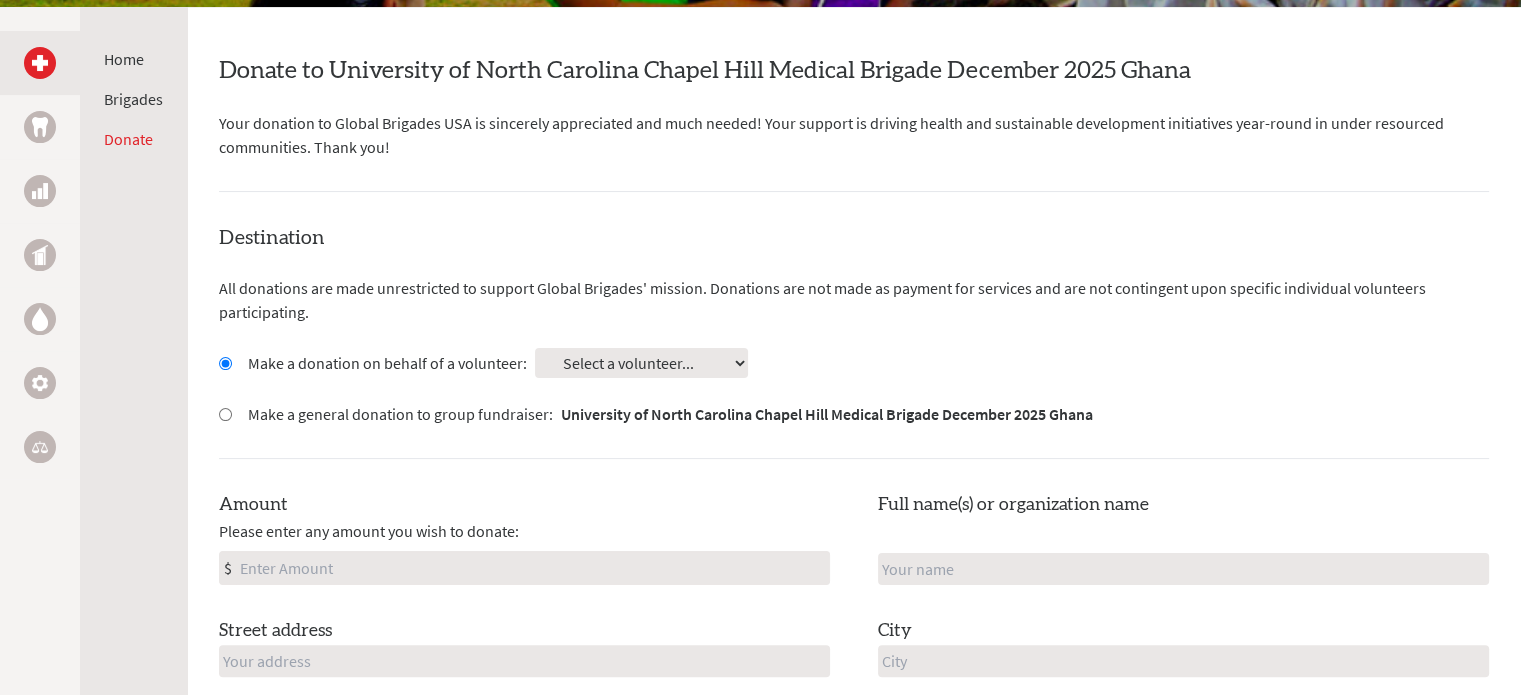 select on "[CREDIT_CARD_NUMBER]" 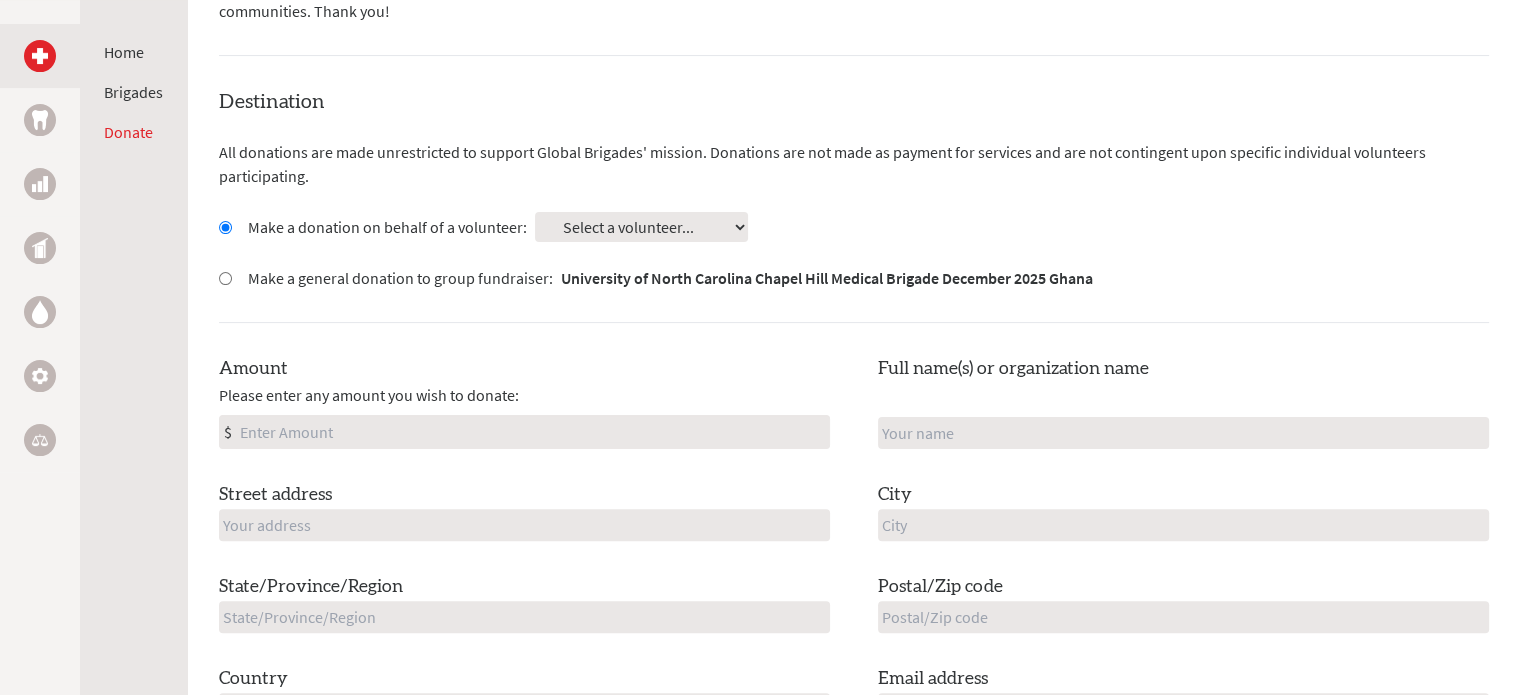 click on "Amount" at bounding box center (532, 432) 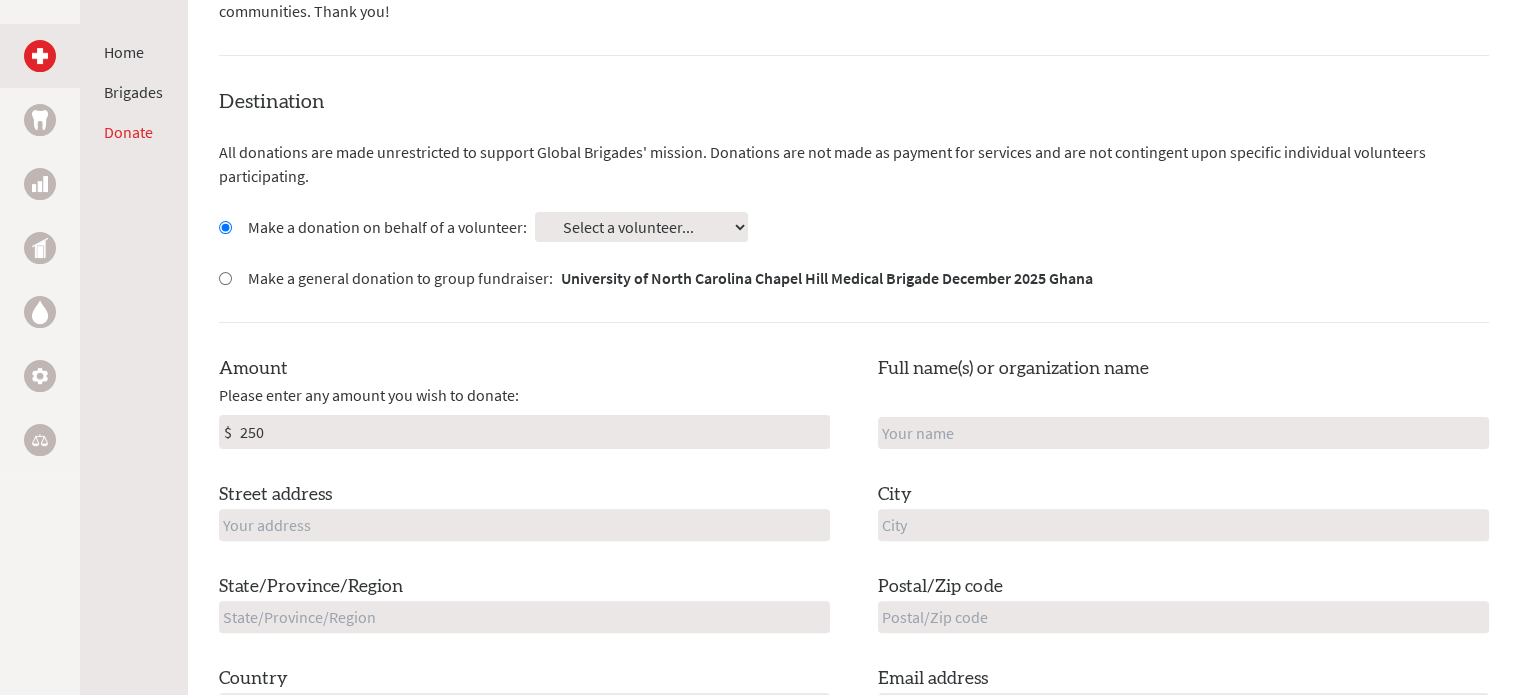type on "250" 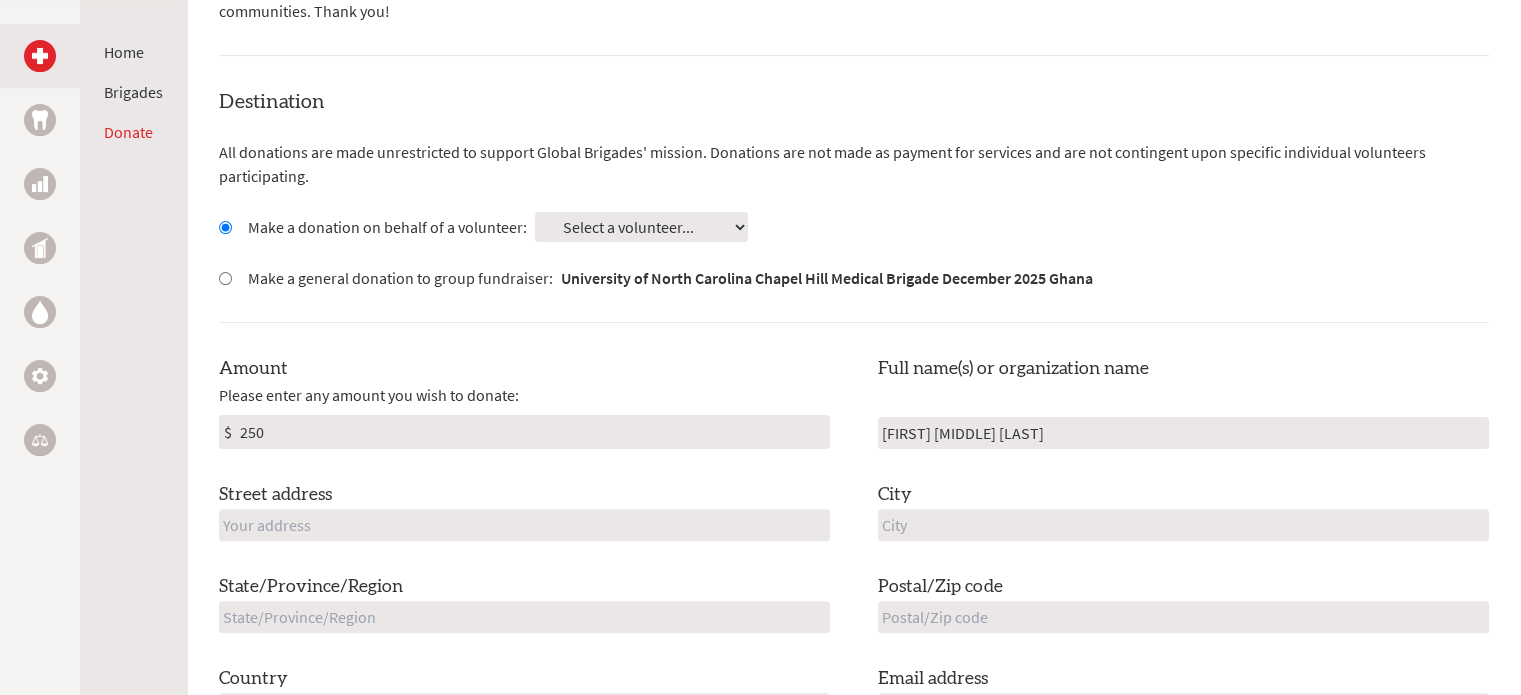 type on "[NUMBER] [STREET]" 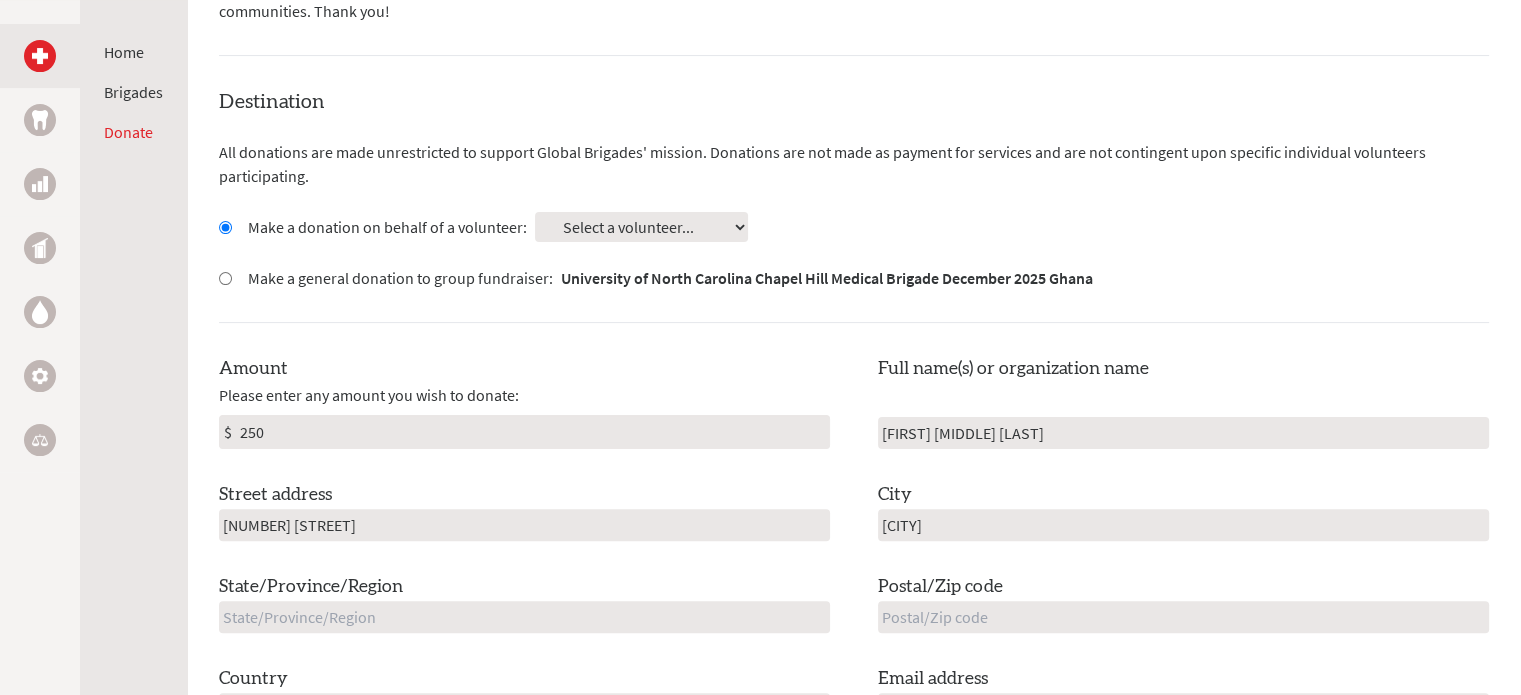 type on "NC" 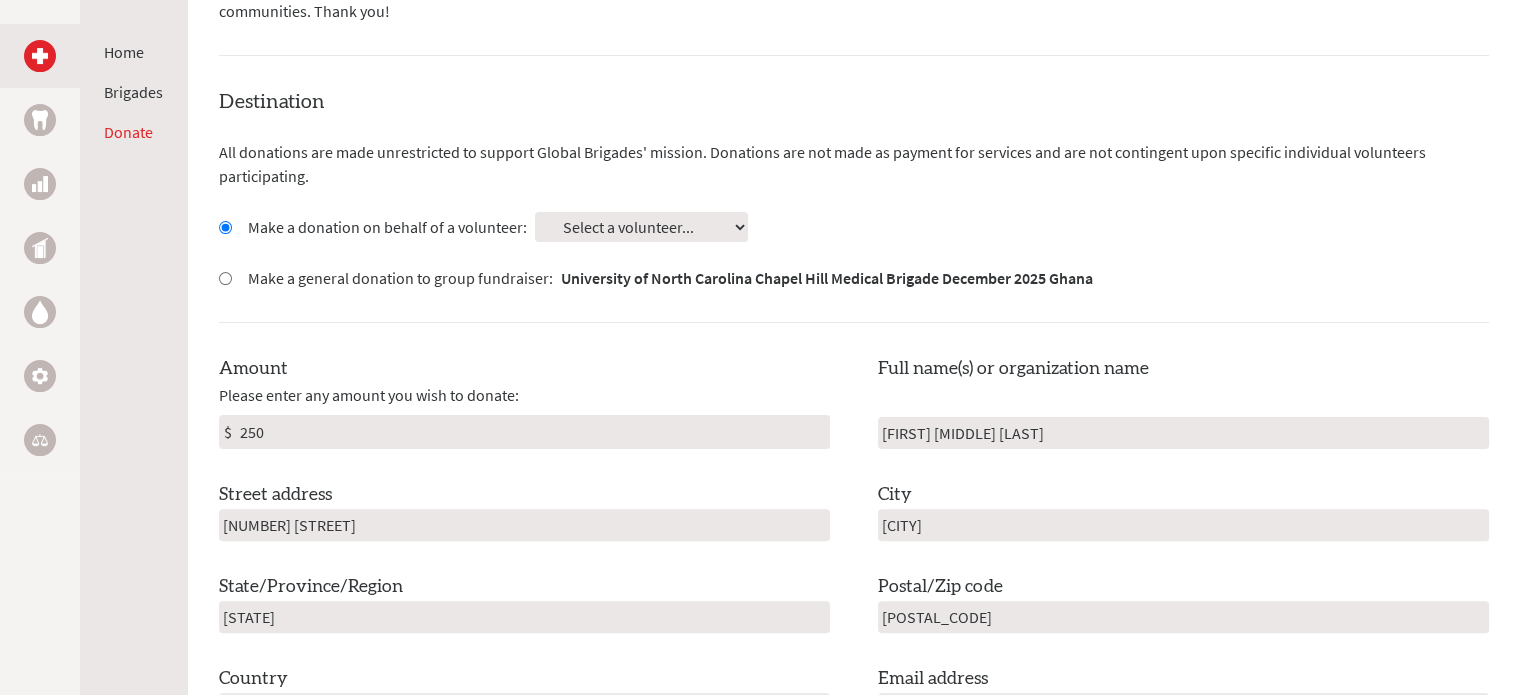 type on "United States" 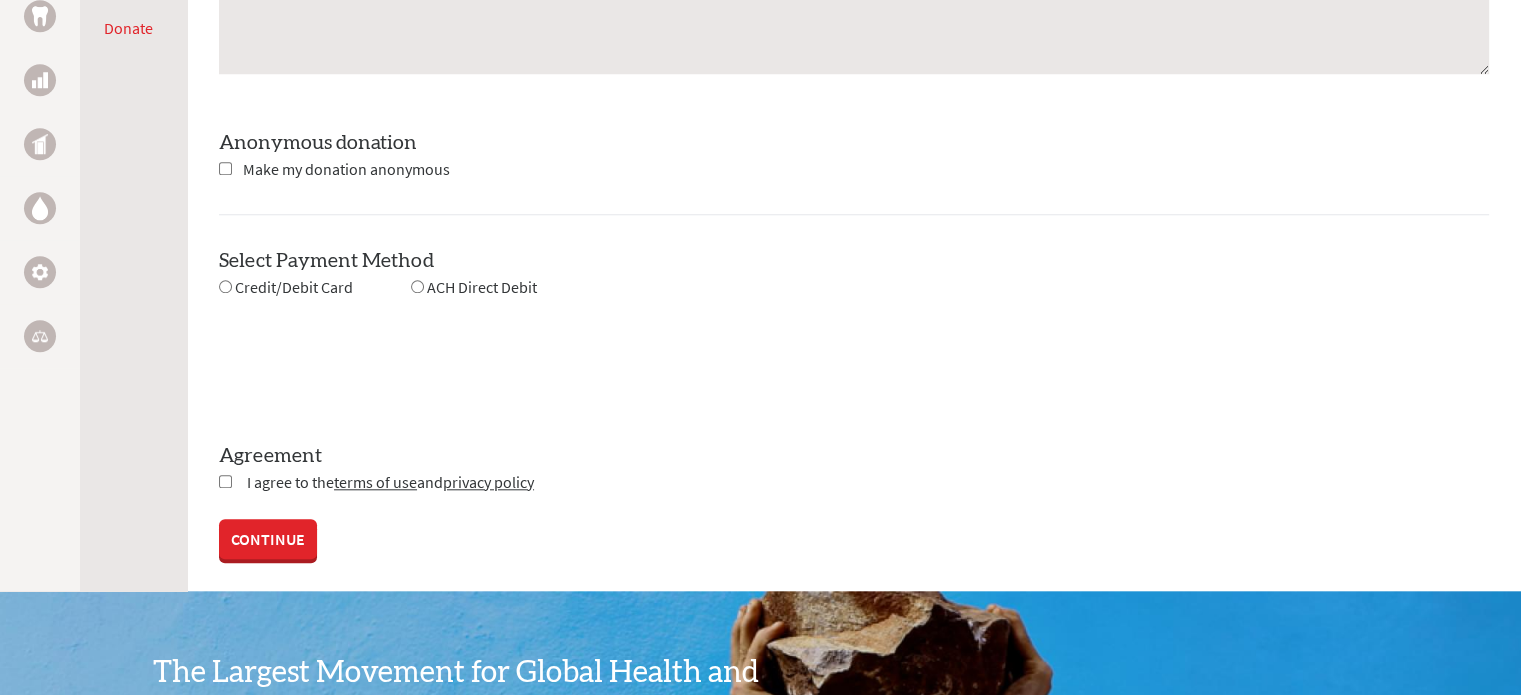 scroll, scrollTop: 1819, scrollLeft: 0, axis: vertical 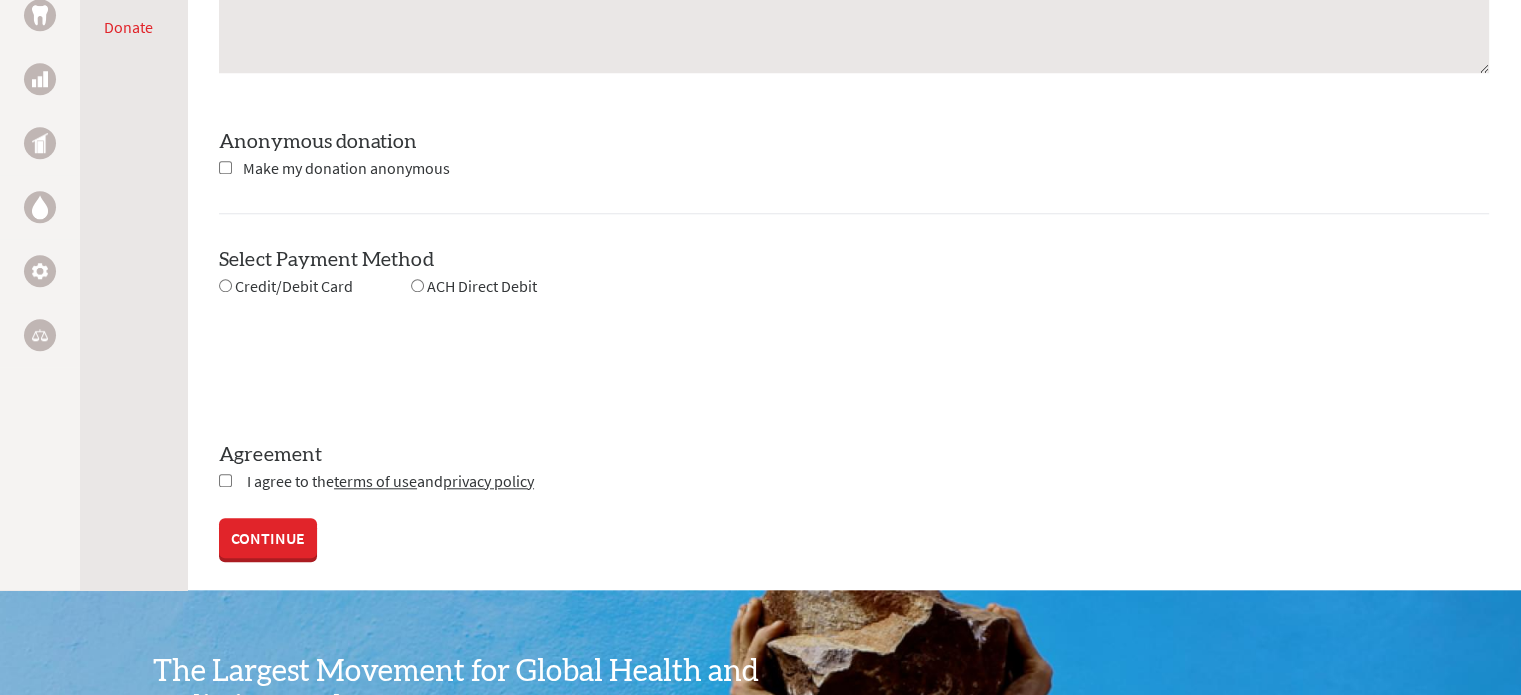 click on "Make my donation anonymous" at bounding box center (346, 168) 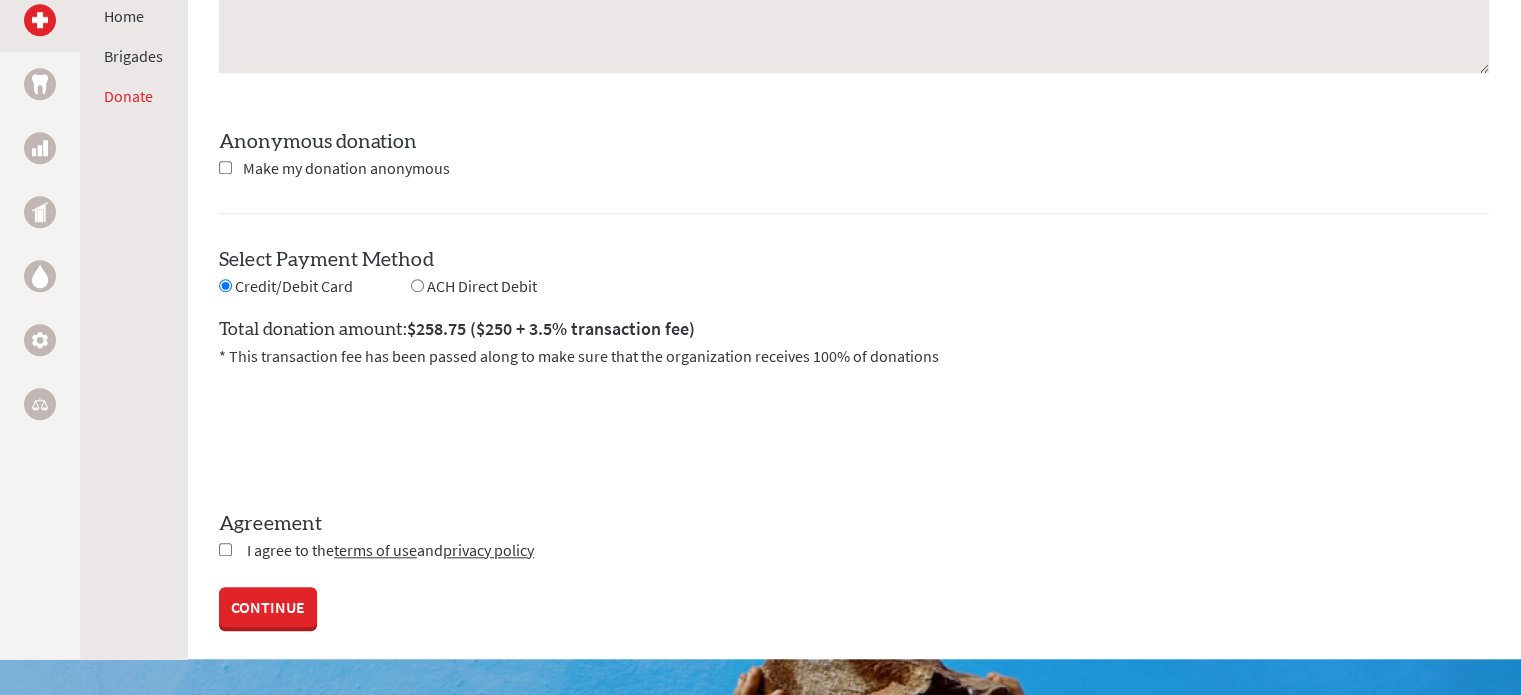 click at bounding box center (225, 549) 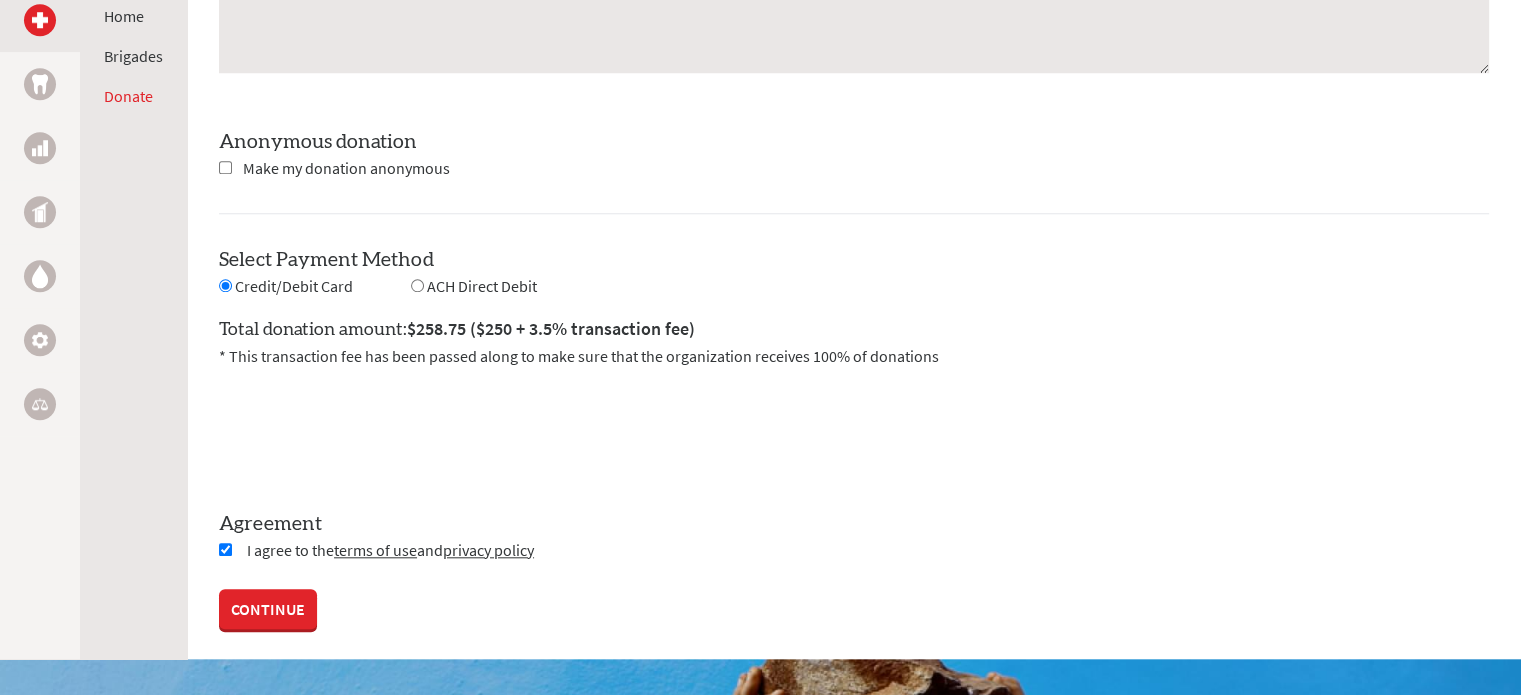 click on "CONTINUE" at bounding box center (268, 609) 